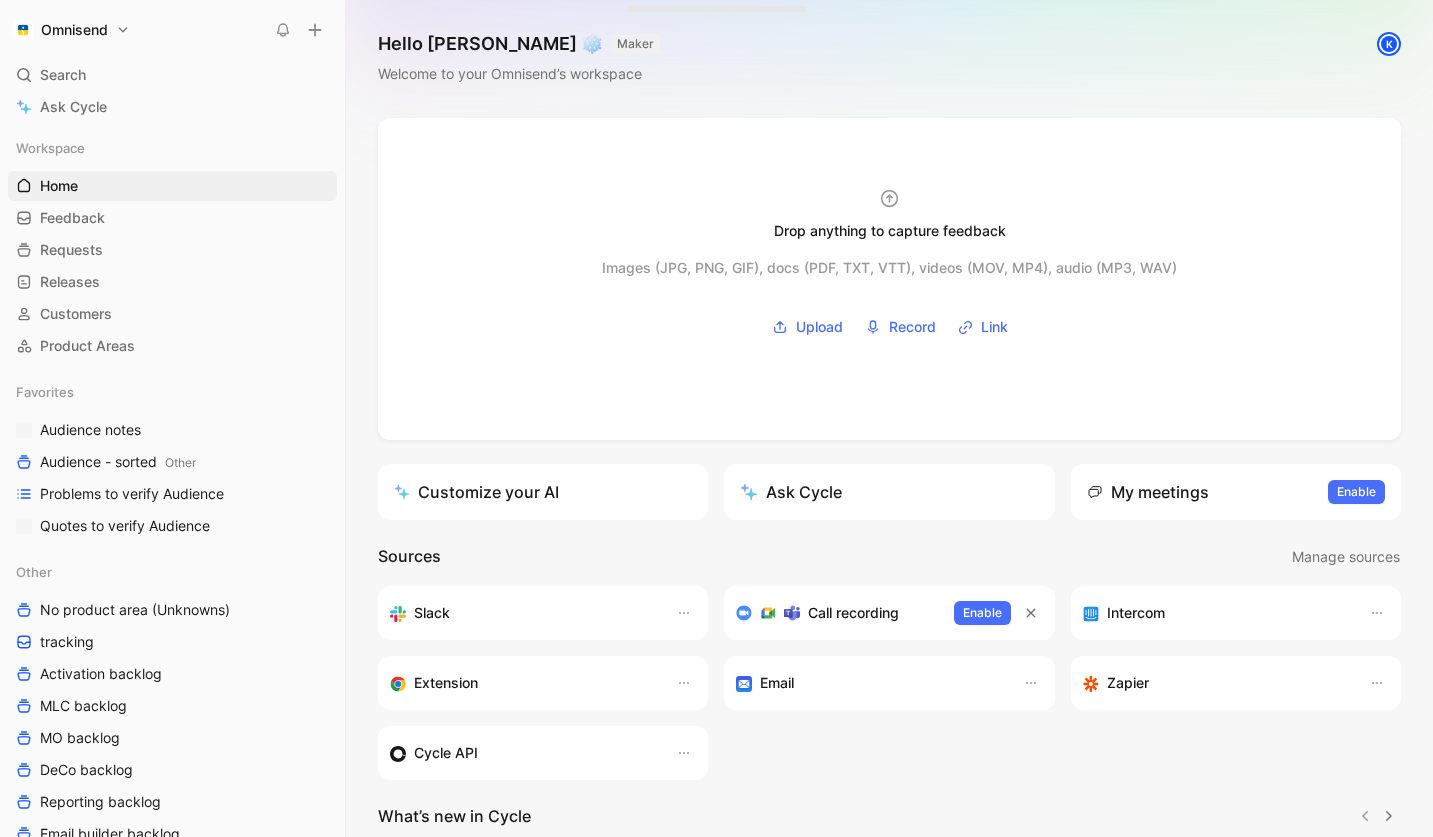 scroll, scrollTop: 0, scrollLeft: 0, axis: both 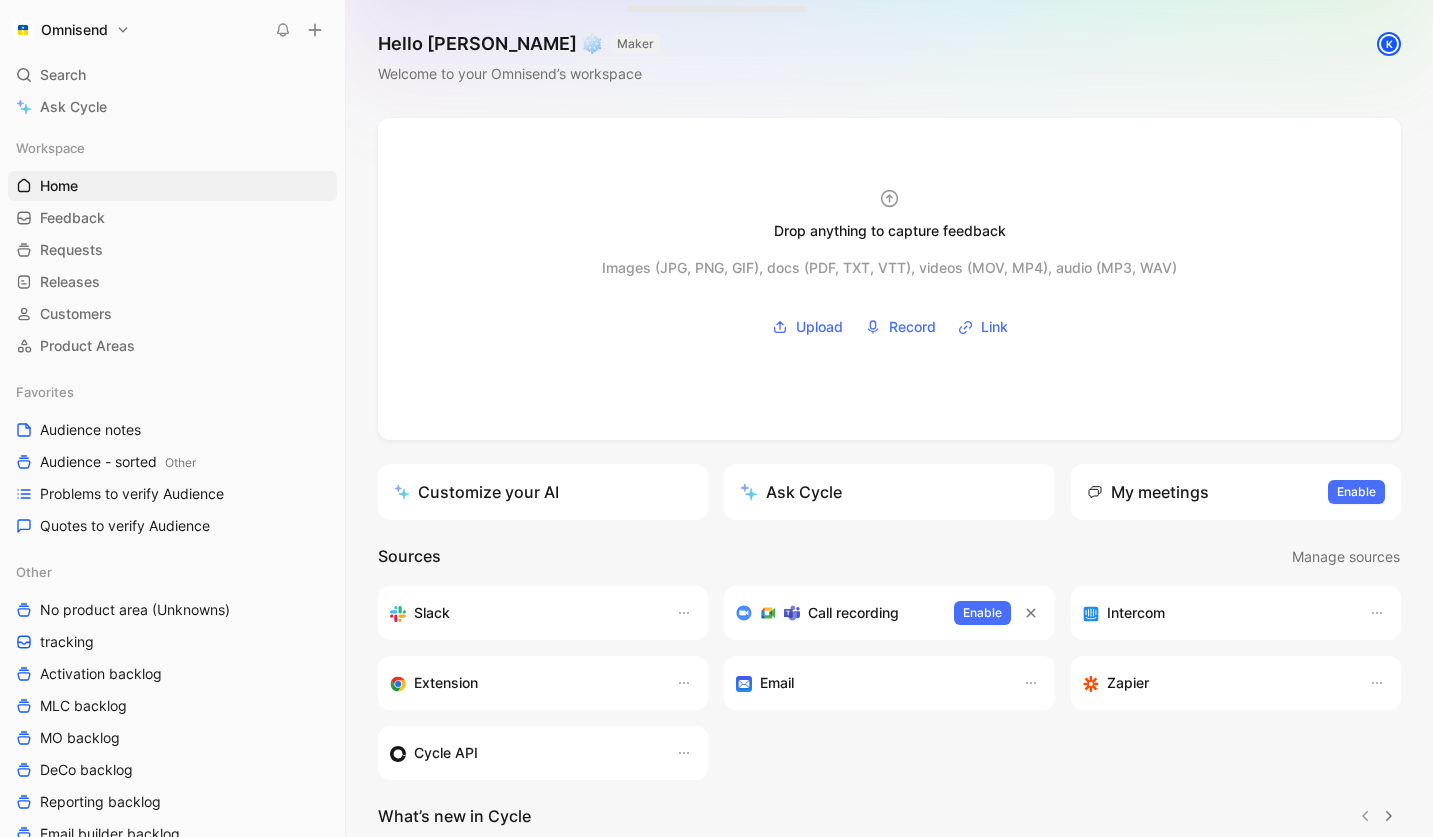 click on "Omnisend Search ⌘ K Ask Cycle Workspace Home G then H Feedback G then F Requests G then R Releases G then L Customers Product Areas Favorites Audience notes Audience - sorted Other Problems to verify Audience Quotes to verify Audience Other No product area (Unknowns) tracking Activation backlog MLC backlog MO backlog DeCo backlog Reporting backlog Email builder backlog Forms backlog Audience - sorted Dashboards VoC Overview Historical Data Sanity
To pick up a draggable item, press the space bar.
While dragging, use the arrow keys to move the item.
Press space again to drop the item in its new position, or press escape to cancel.
Introducing Changelog Enable now Help center Invite member Hello [PERSON_NAME] ❄️ MAKER Welcome to your Omnisend’s workspace K Drop anything to capture feedback Images (JPG, PNG, GIF), docs (PDF, TXT, VTT), videos (MOV, MP4), audio (MP3, WAV) Upload Record Link Customize your AI Ask Cycle My meetings Enable to view your meetings Enable Sources Slack" at bounding box center (716, 418) 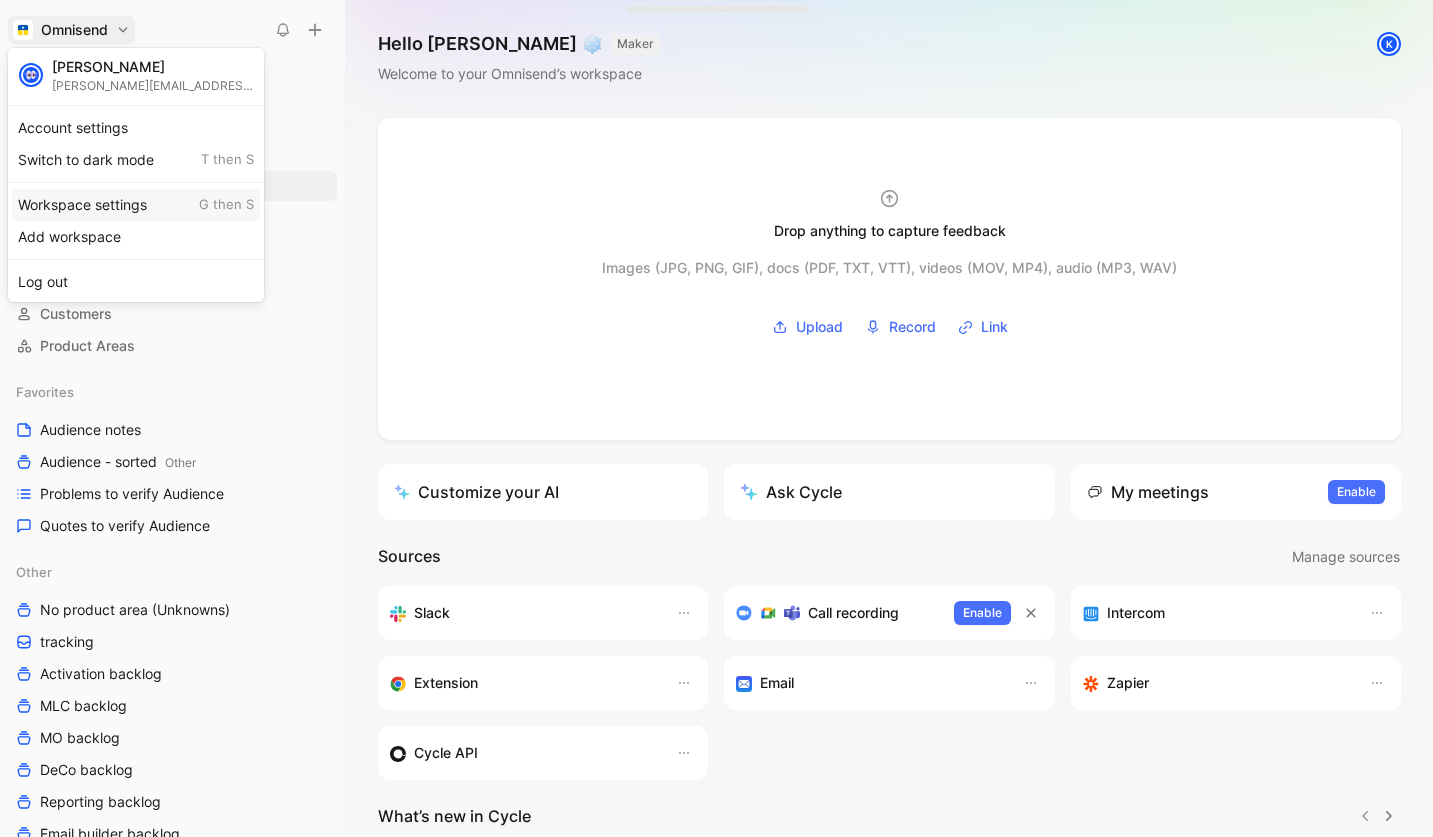 click on "Workspace settings G then S" at bounding box center (136, 205) 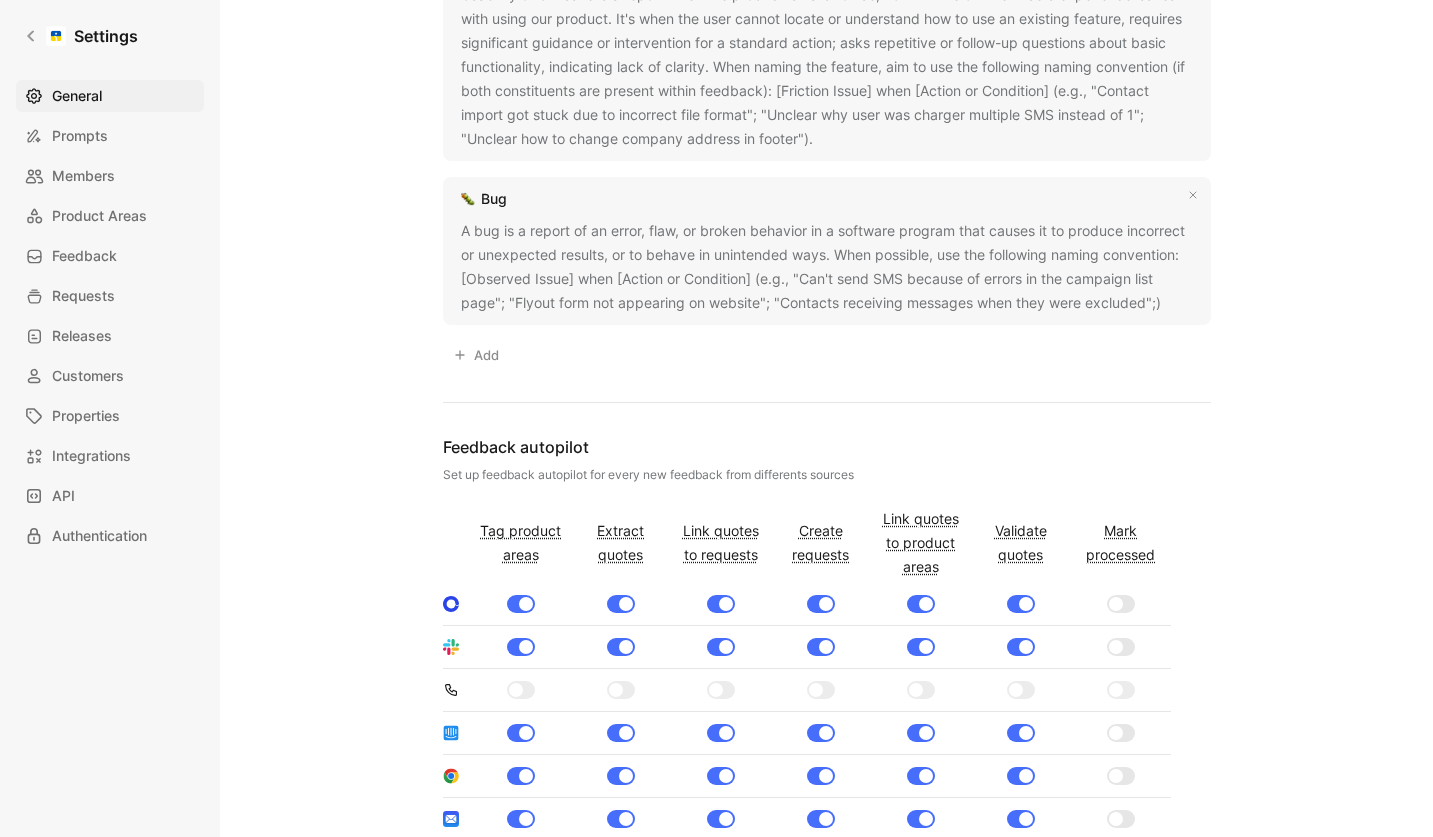 scroll, scrollTop: 1981, scrollLeft: 0, axis: vertical 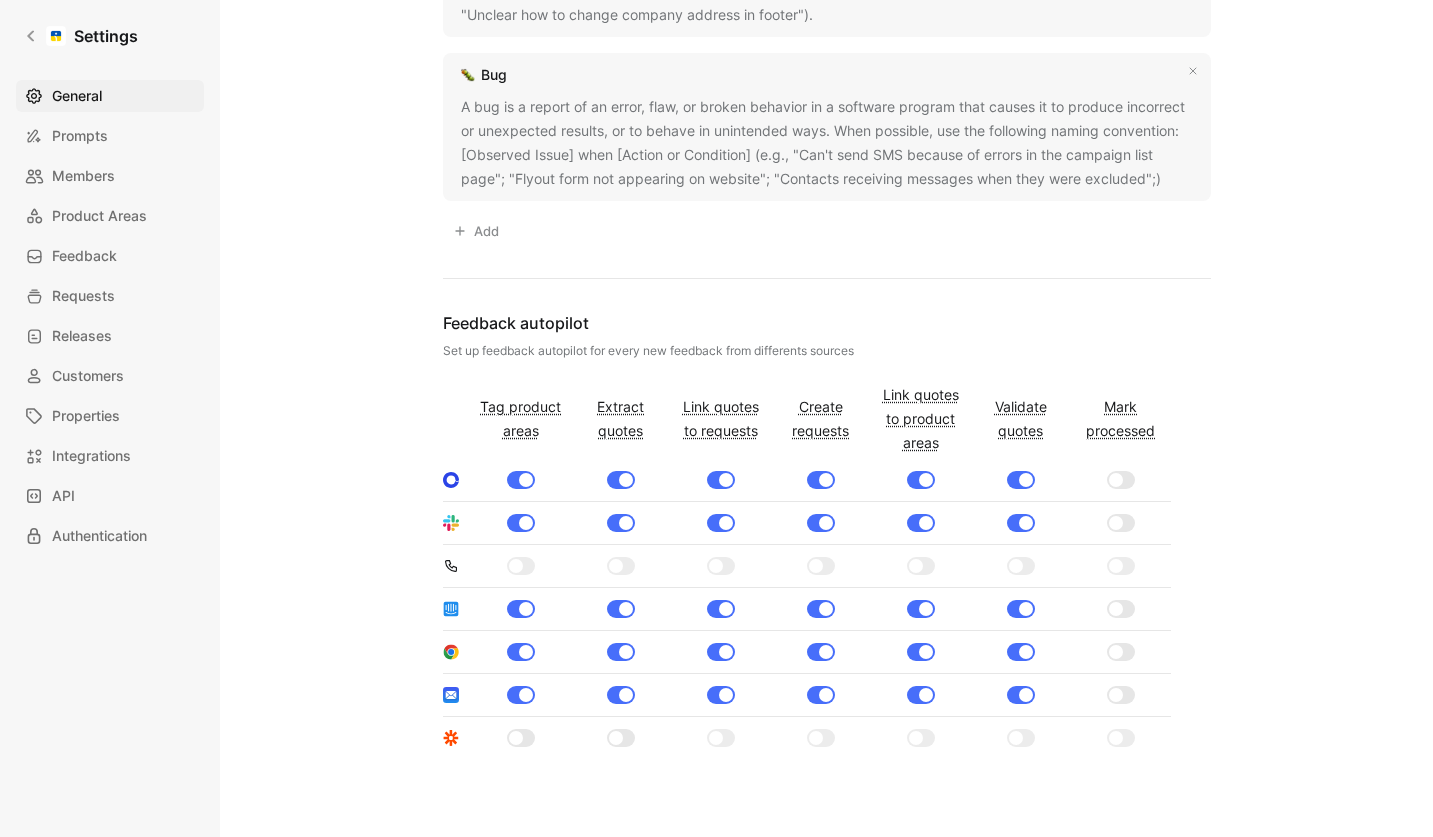 click at bounding box center [521, 566] 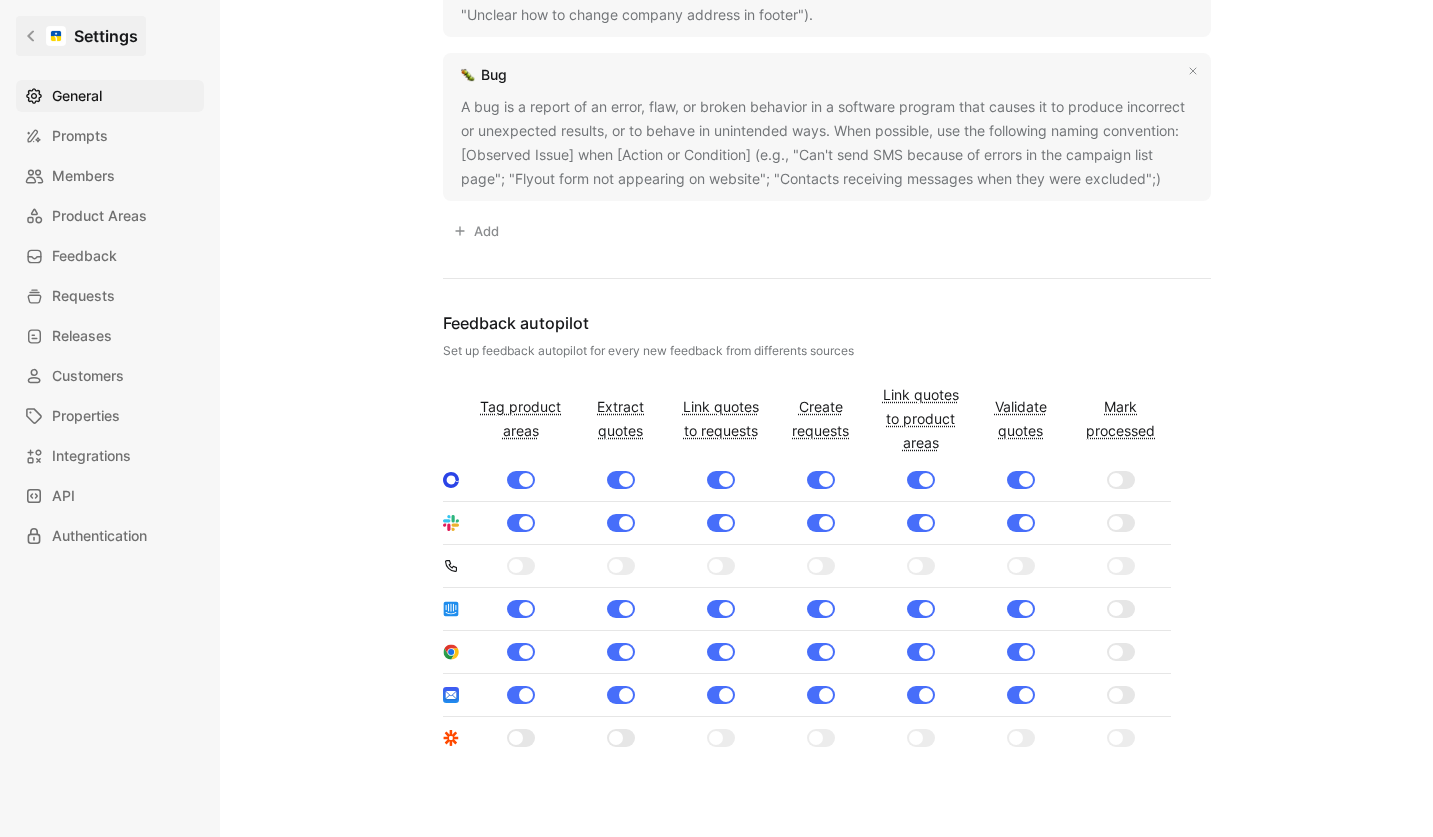 click on "Settings" at bounding box center (81, 36) 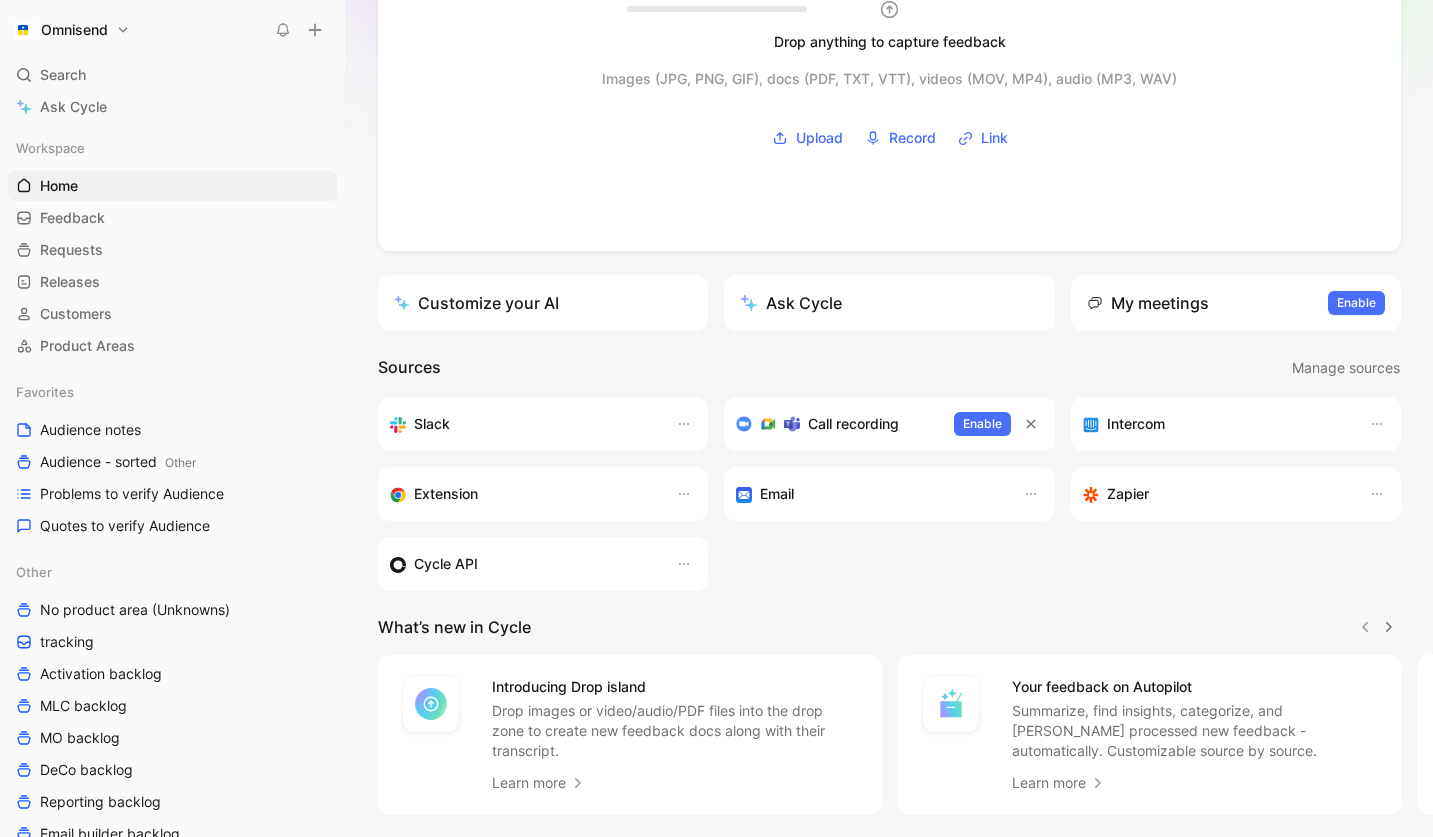 scroll, scrollTop: 190, scrollLeft: 0, axis: vertical 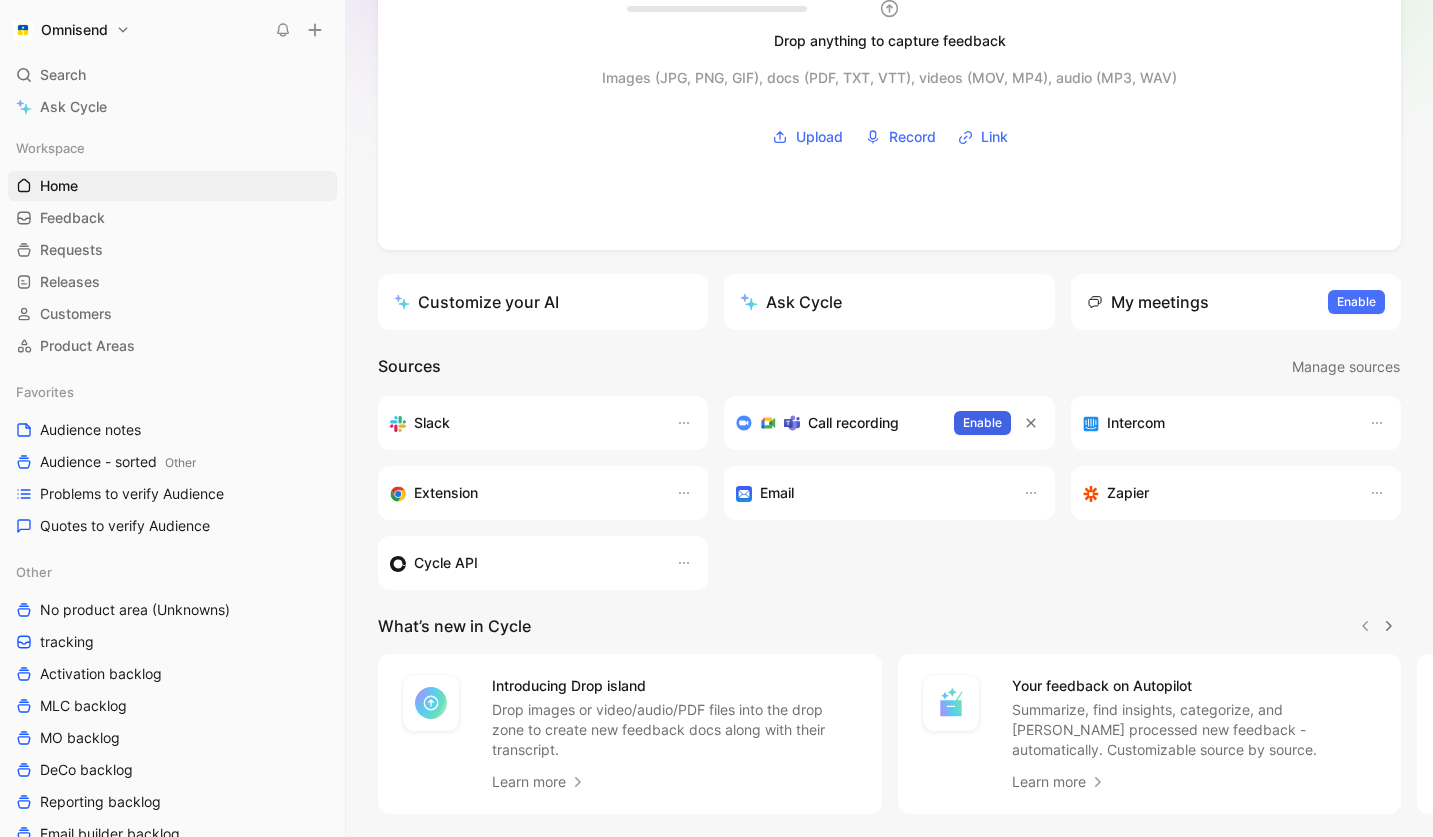 click on "Enable" at bounding box center (982, 423) 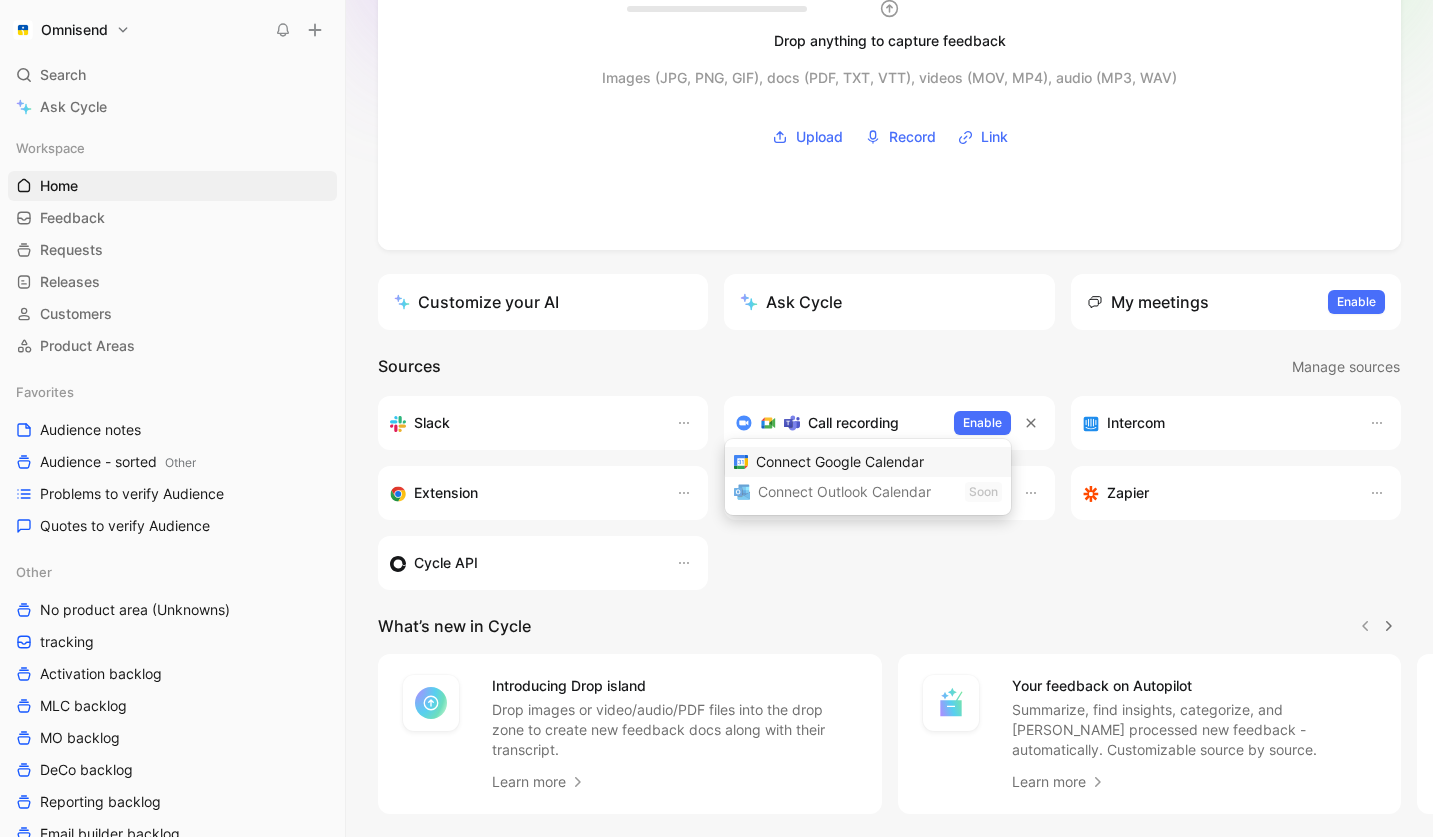 click on "Connect Google Calendar" at bounding box center (840, 461) 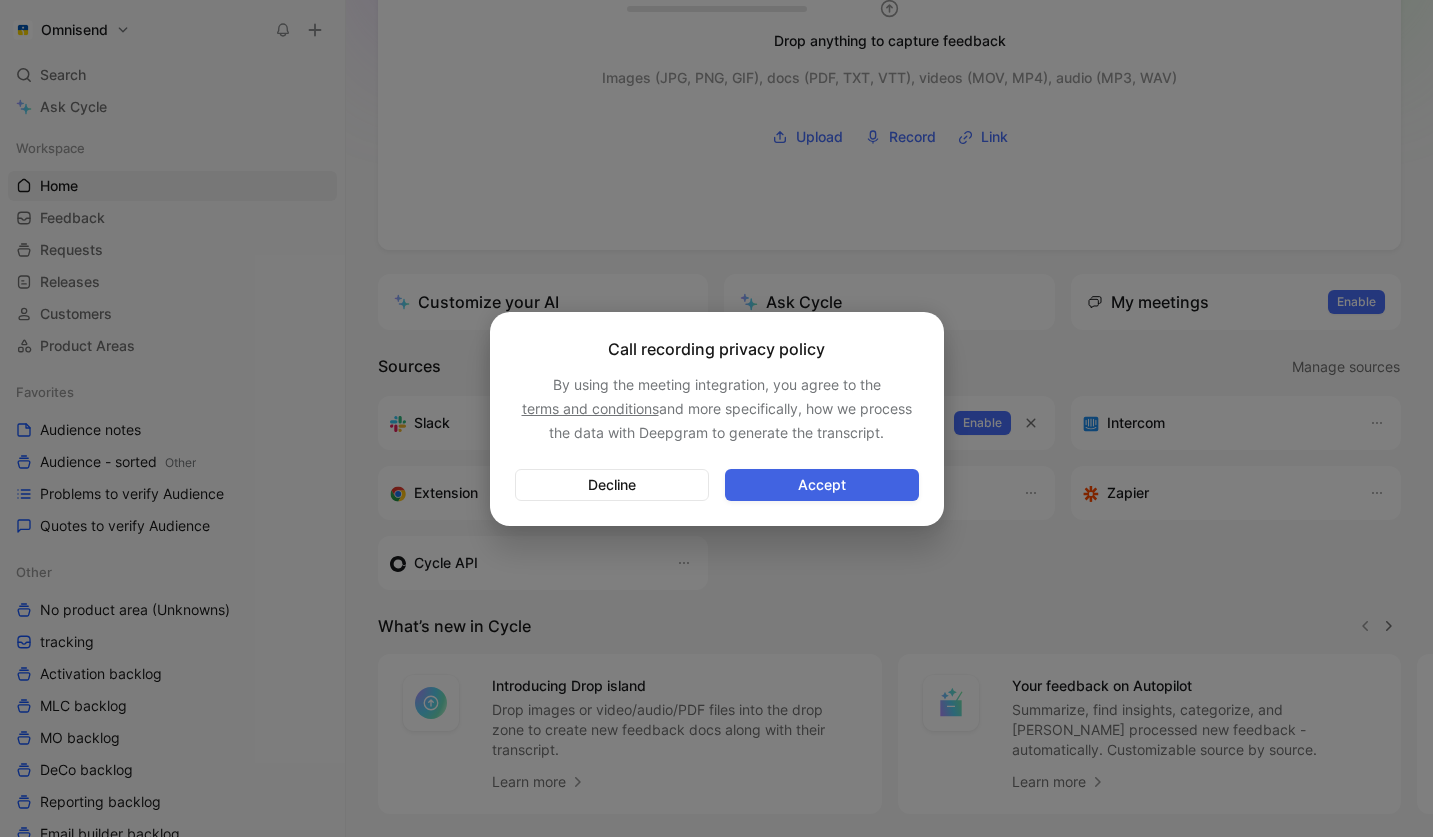 click on "Accept" at bounding box center [822, 485] 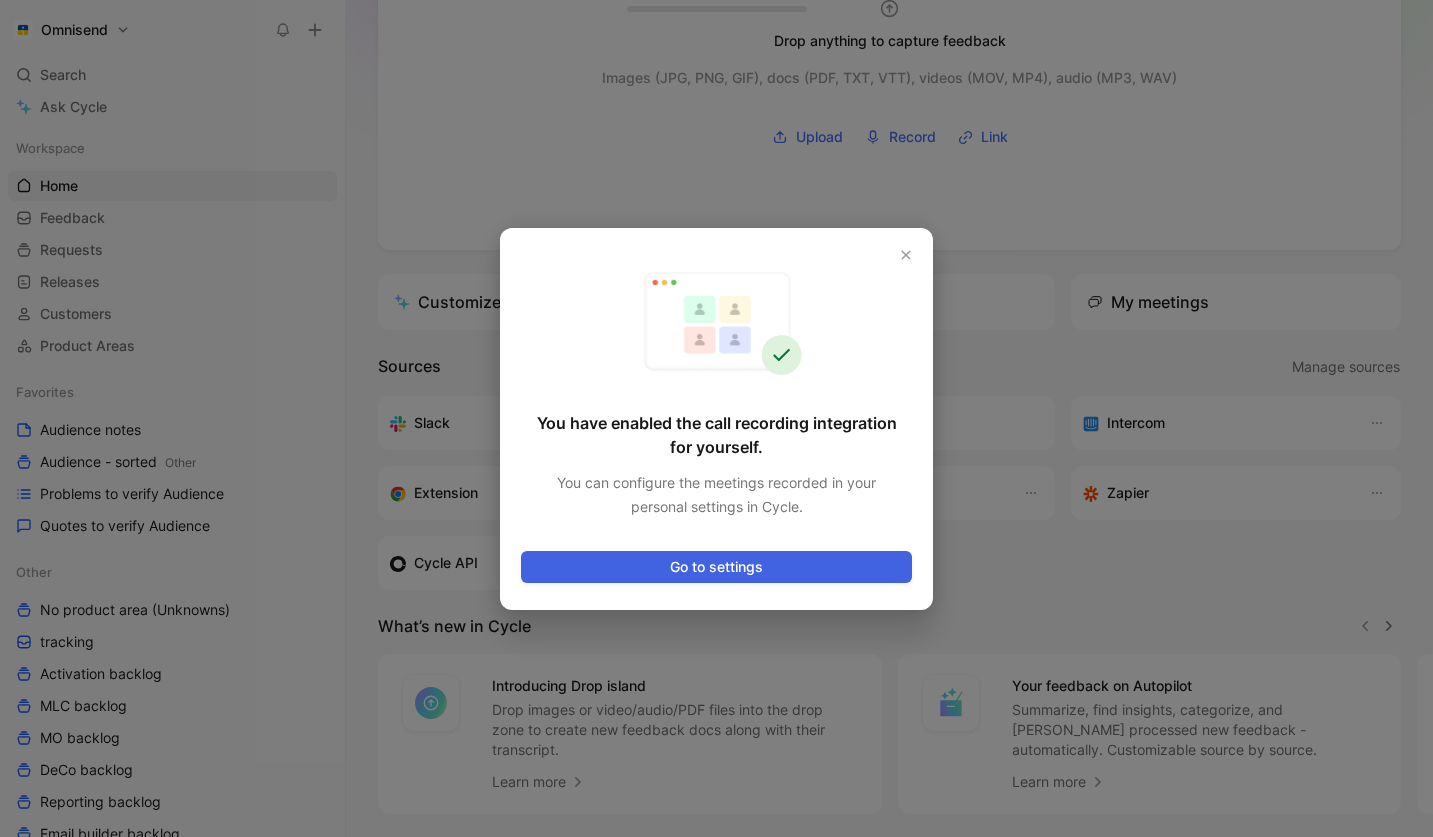 click on "Go to settings" at bounding box center [716, 567] 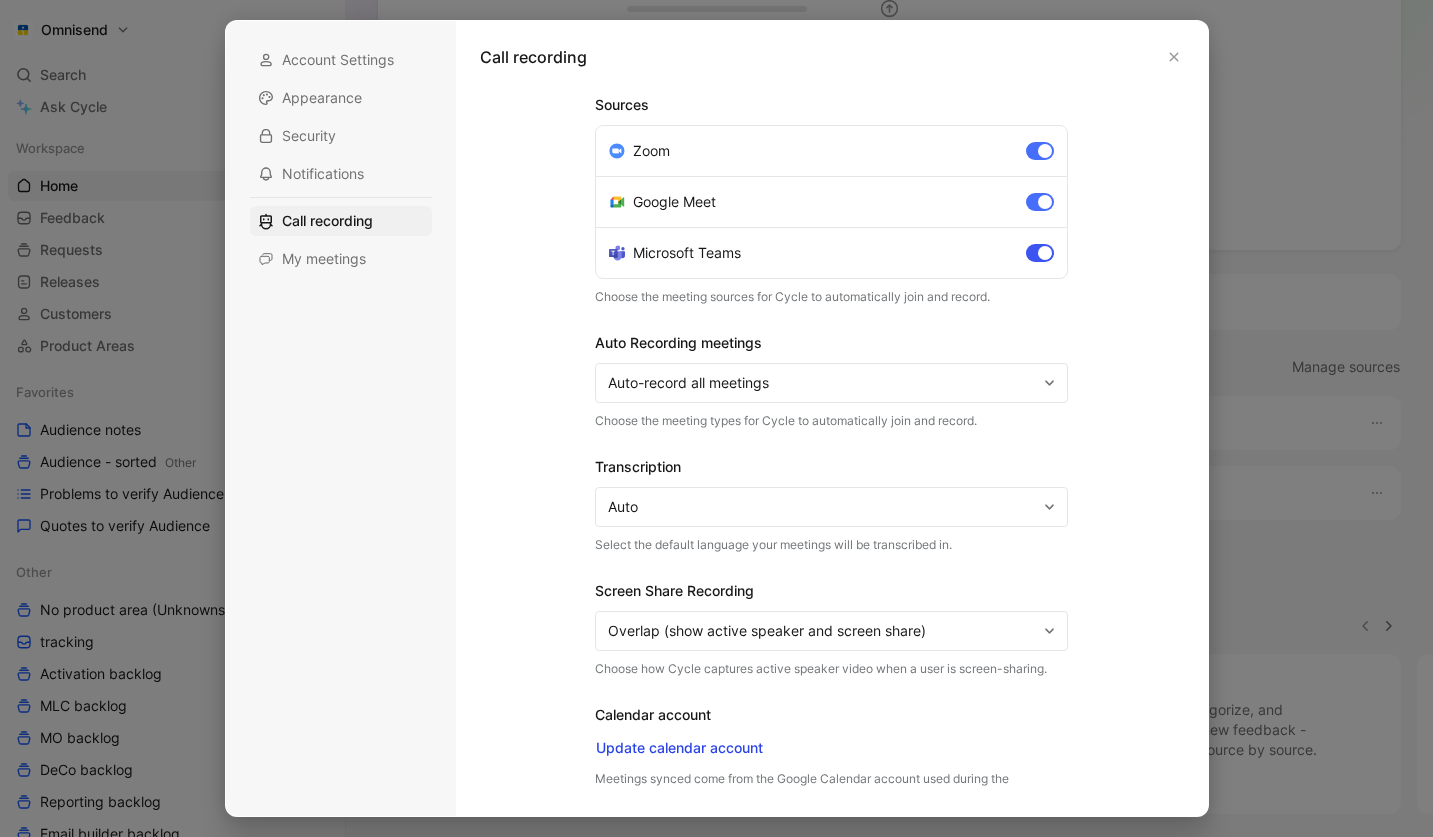 click at bounding box center [1045, 253] 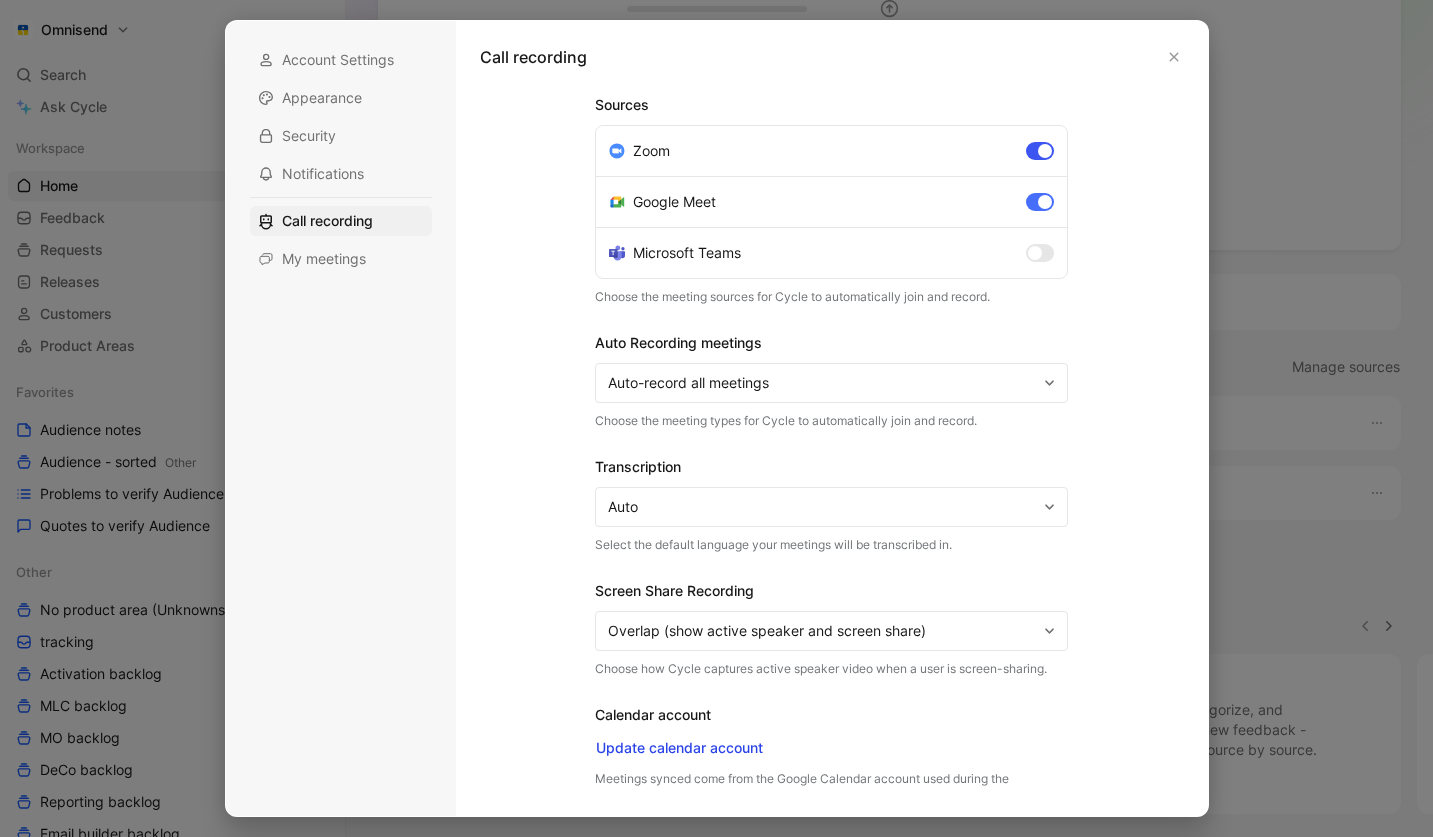 click at bounding box center (1040, 151) 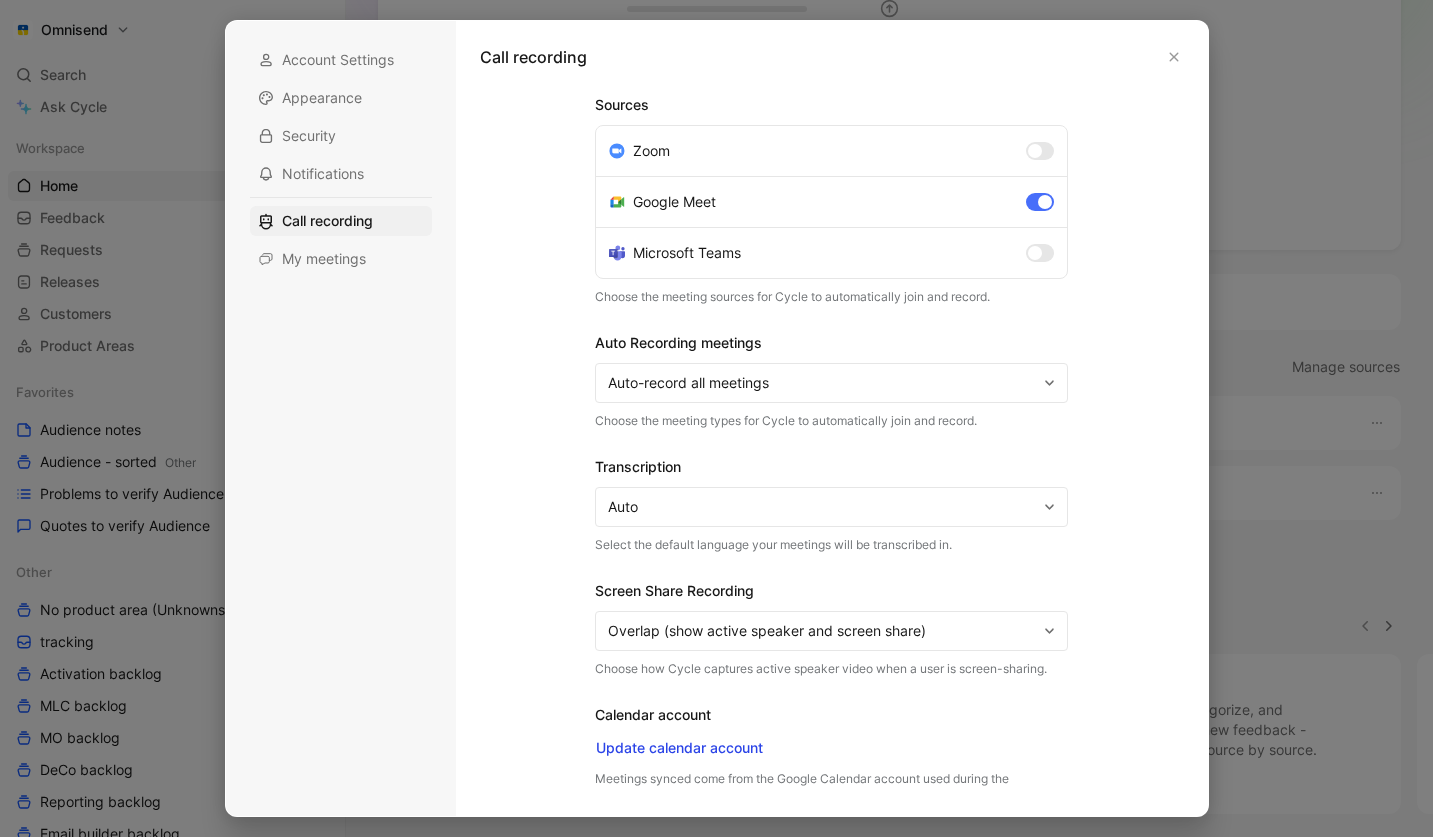click on "Auto-record all meetings" at bounding box center [822, 383] 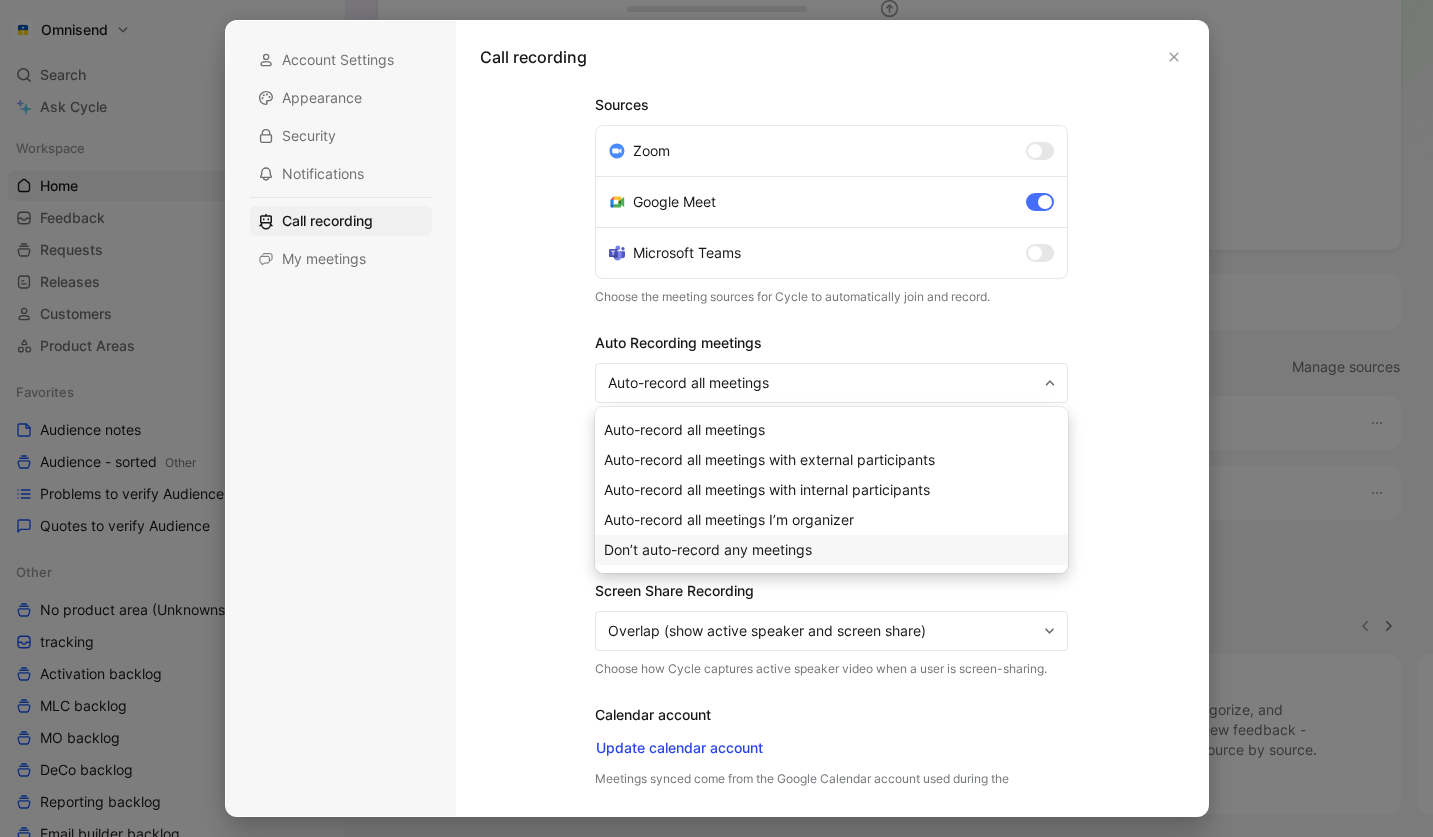 click on "Don’t auto-record any meetings" at bounding box center (708, 549) 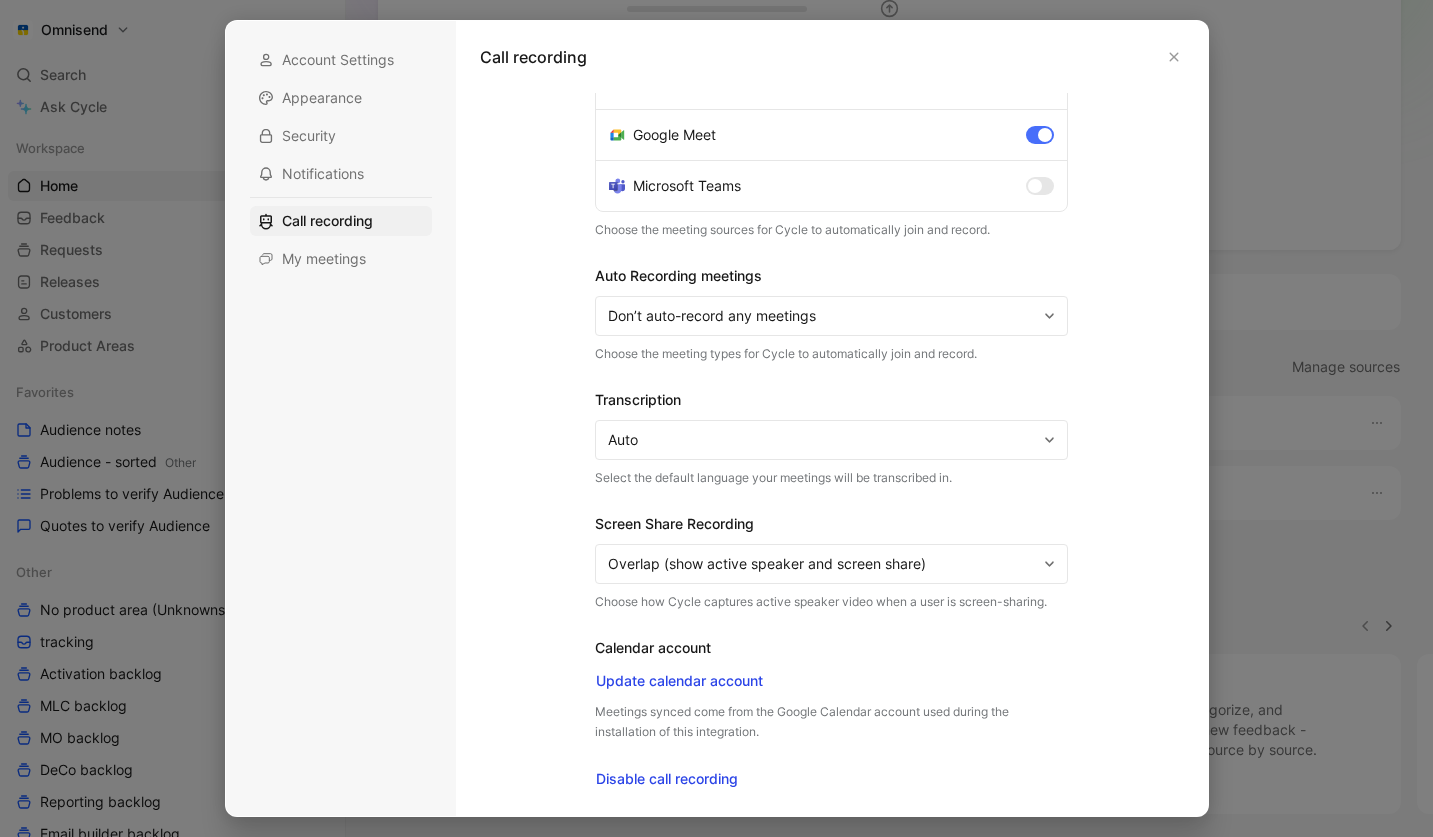 scroll, scrollTop: 0, scrollLeft: 0, axis: both 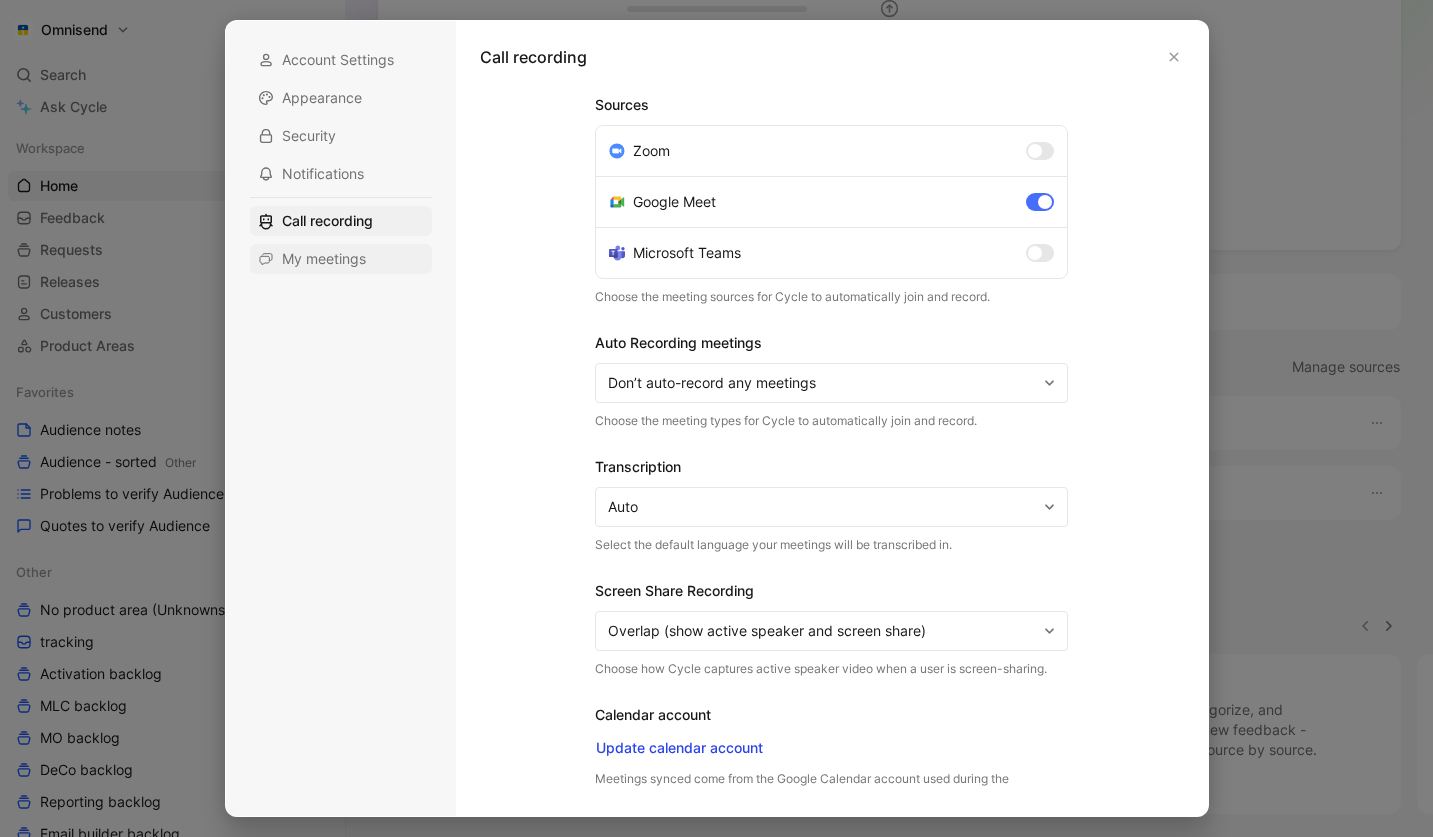 click on "My meetings" at bounding box center (324, 259) 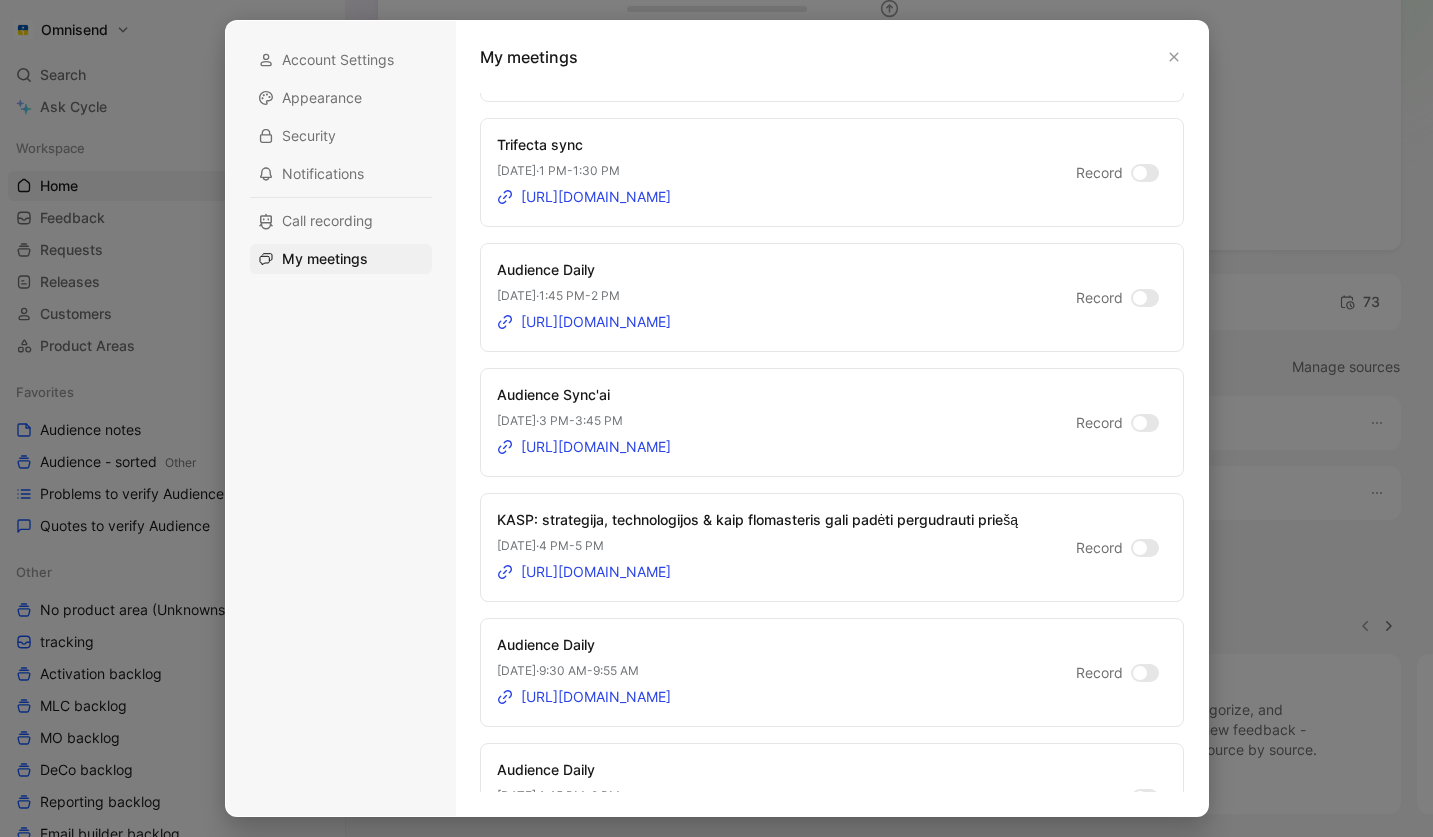 scroll, scrollTop: 1093, scrollLeft: 0, axis: vertical 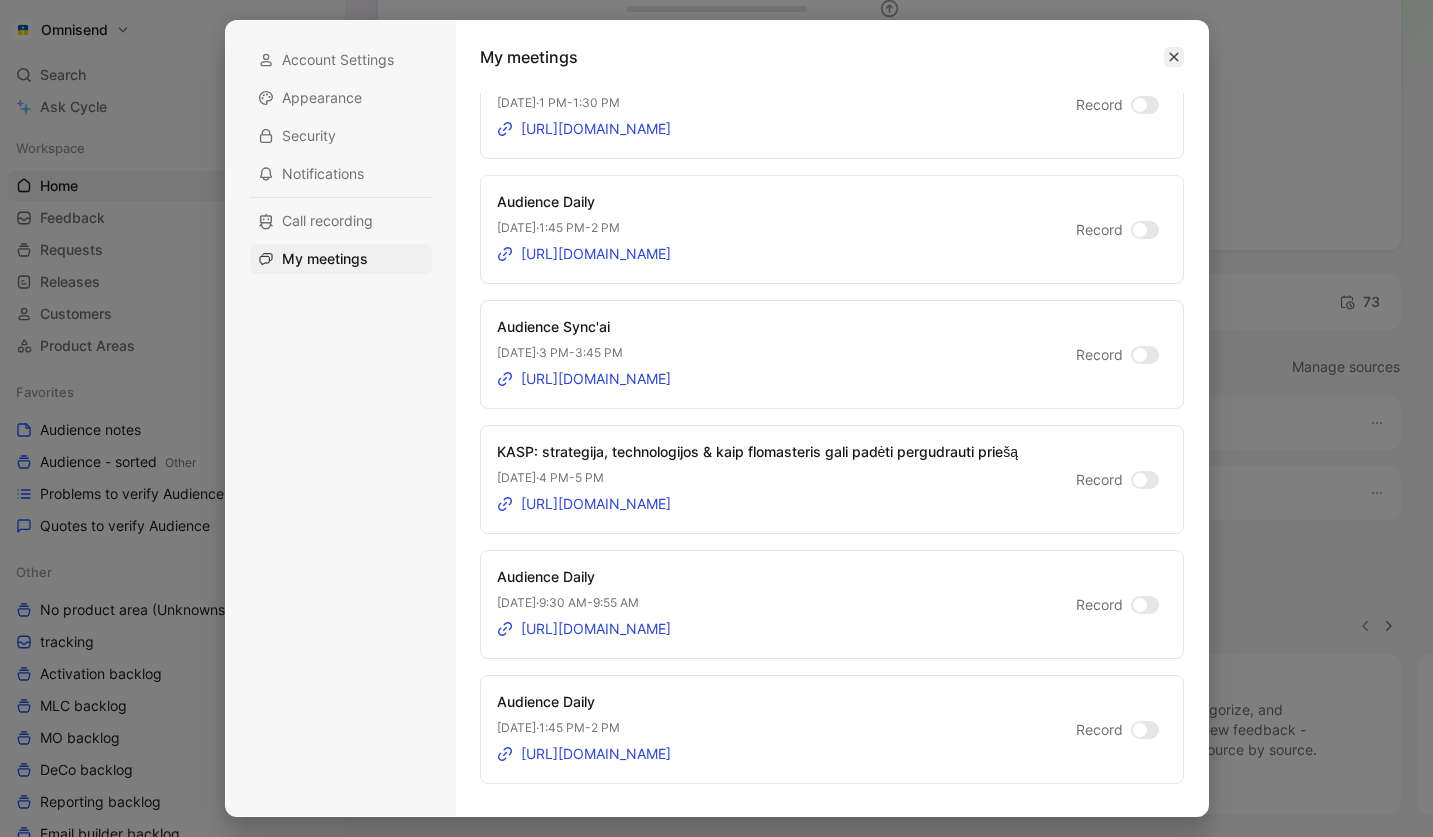 click 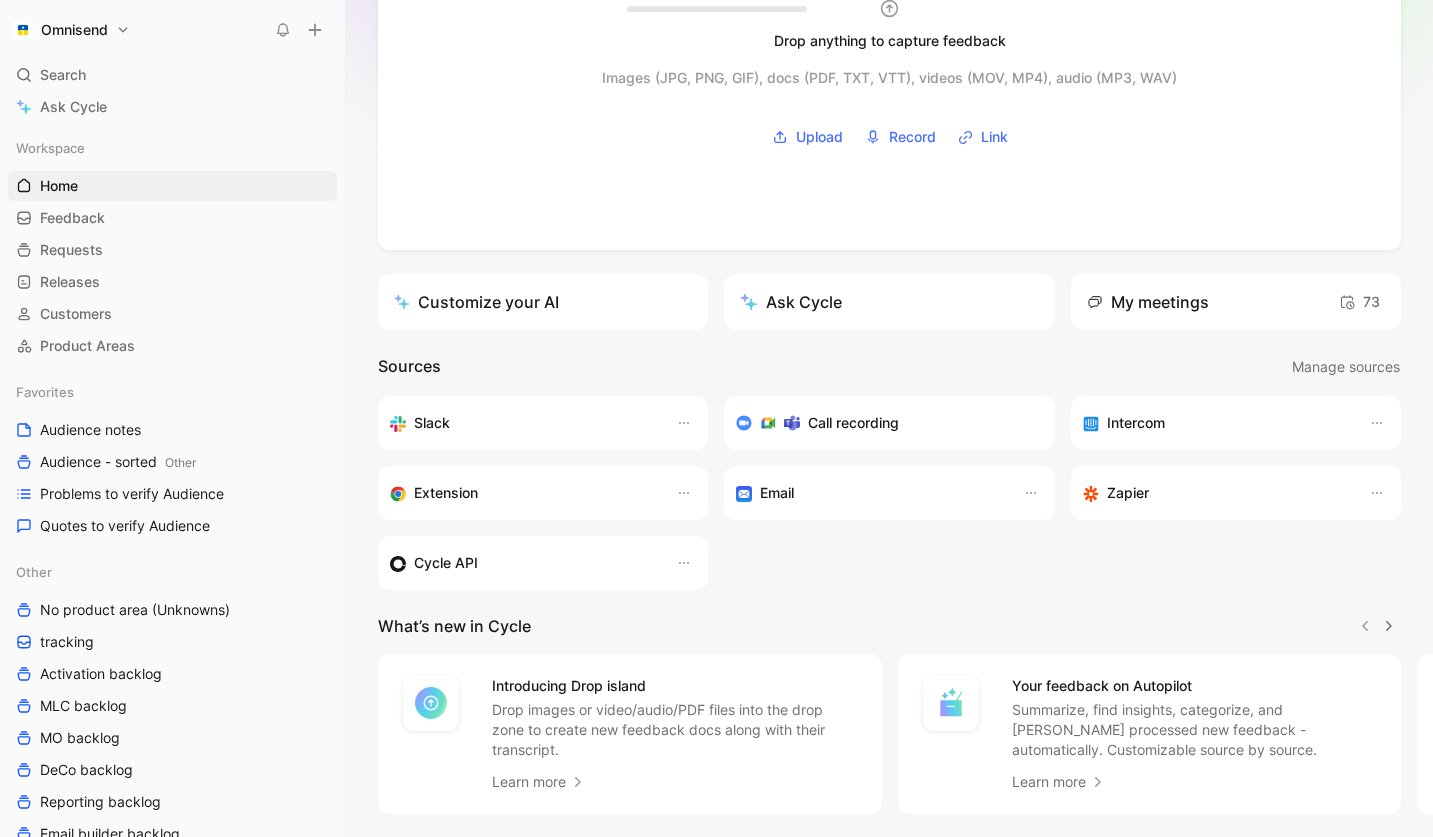 click on "Omnisend Search ⌘ K Ask Cycle Workspace Home G then H Feedback G then F Requests G then R Releases G then L Customers Product Areas Favorites Audience notes Audience - sorted Other Problems to verify Audience Quotes to verify Audience Other No product area (Unknowns) tracking Activation backlog MLC backlog MO backlog DeCo backlog Reporting backlog Email builder backlog Forms backlog Audience - sorted Dashboards VoC Overview Historical Data Sanity
To pick up a draggable item, press the space bar.
While dragging, use the arrow keys to move the item.
Press space again to drop the item in its new position, or press escape to cancel.
Introducing Changelog Enable now Help center Invite member Hello Lukas ❄️ MAKER Welcome to your Omnisend’s workspace K Drop anything to capture feedback Images (JPG, PNG, GIF), docs (PDF, TXT, VTT), videos (MOV, MP4), audio (MP3, WAV) Upload Record Link Customize your AI Ask Cycle My meetings 73 Sources Manage sources Slack Call recording Email" at bounding box center (716, 418) 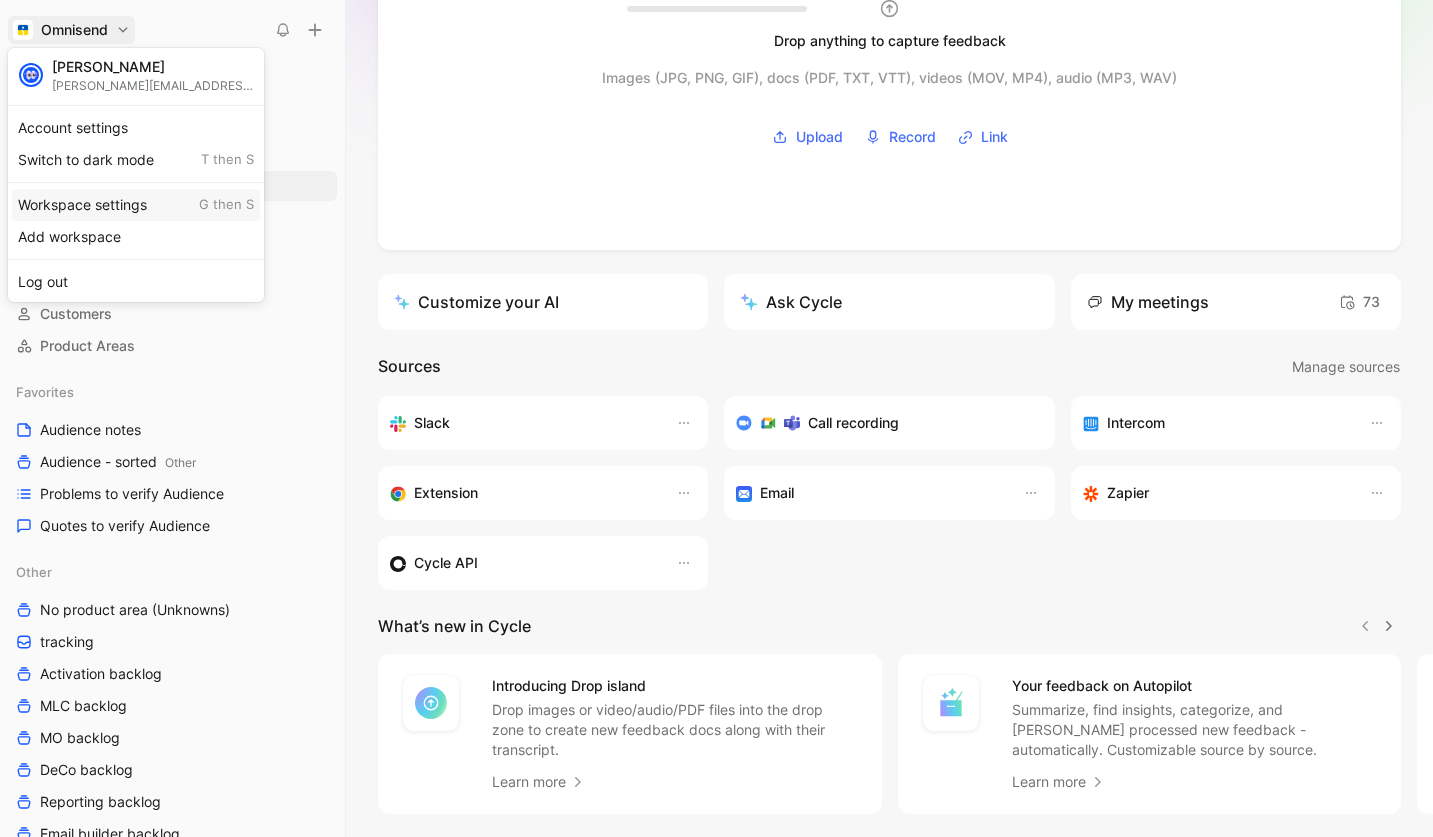 click on "Workspace settings G then S" at bounding box center [136, 205] 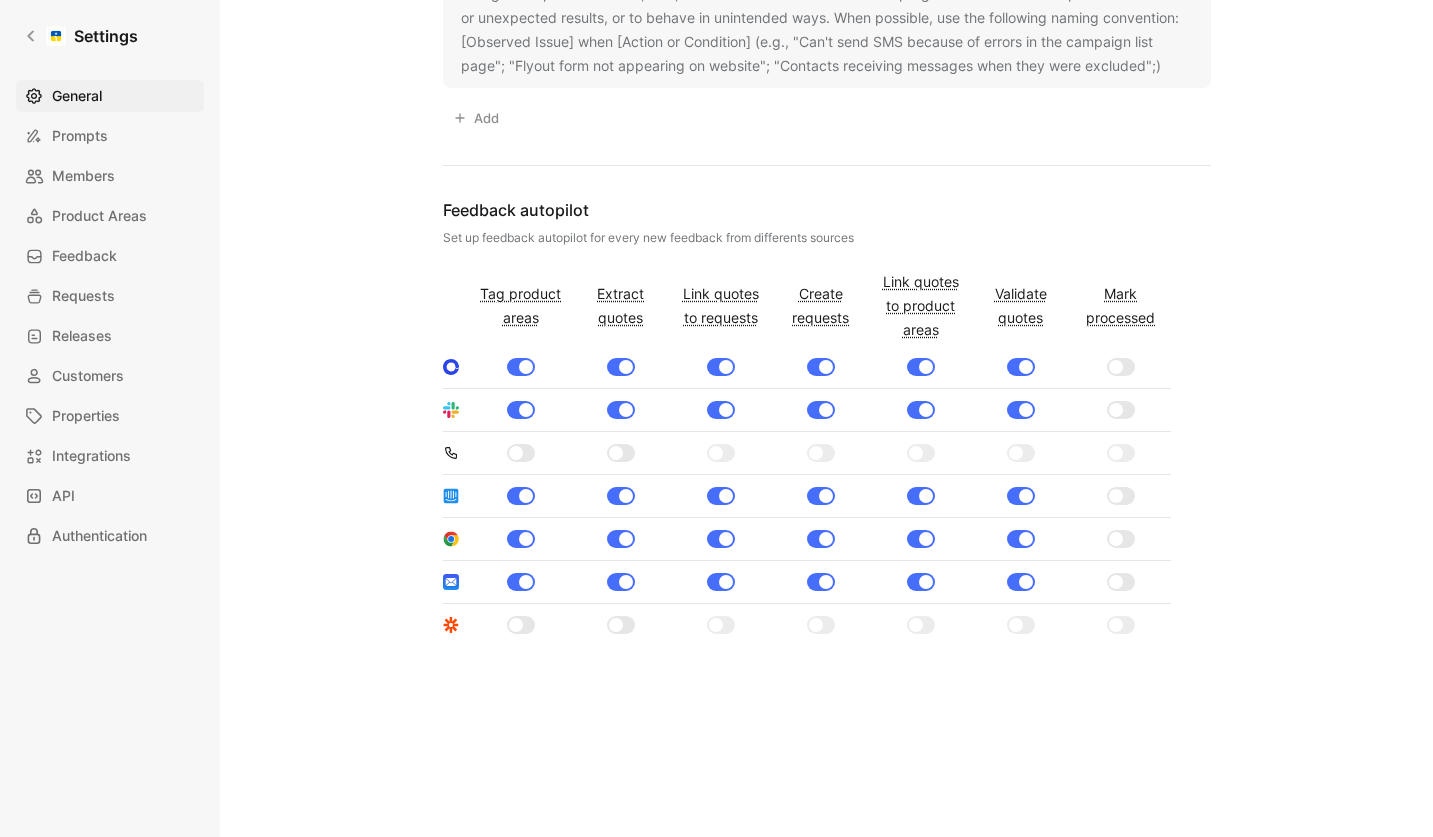 scroll, scrollTop: 2167, scrollLeft: 0, axis: vertical 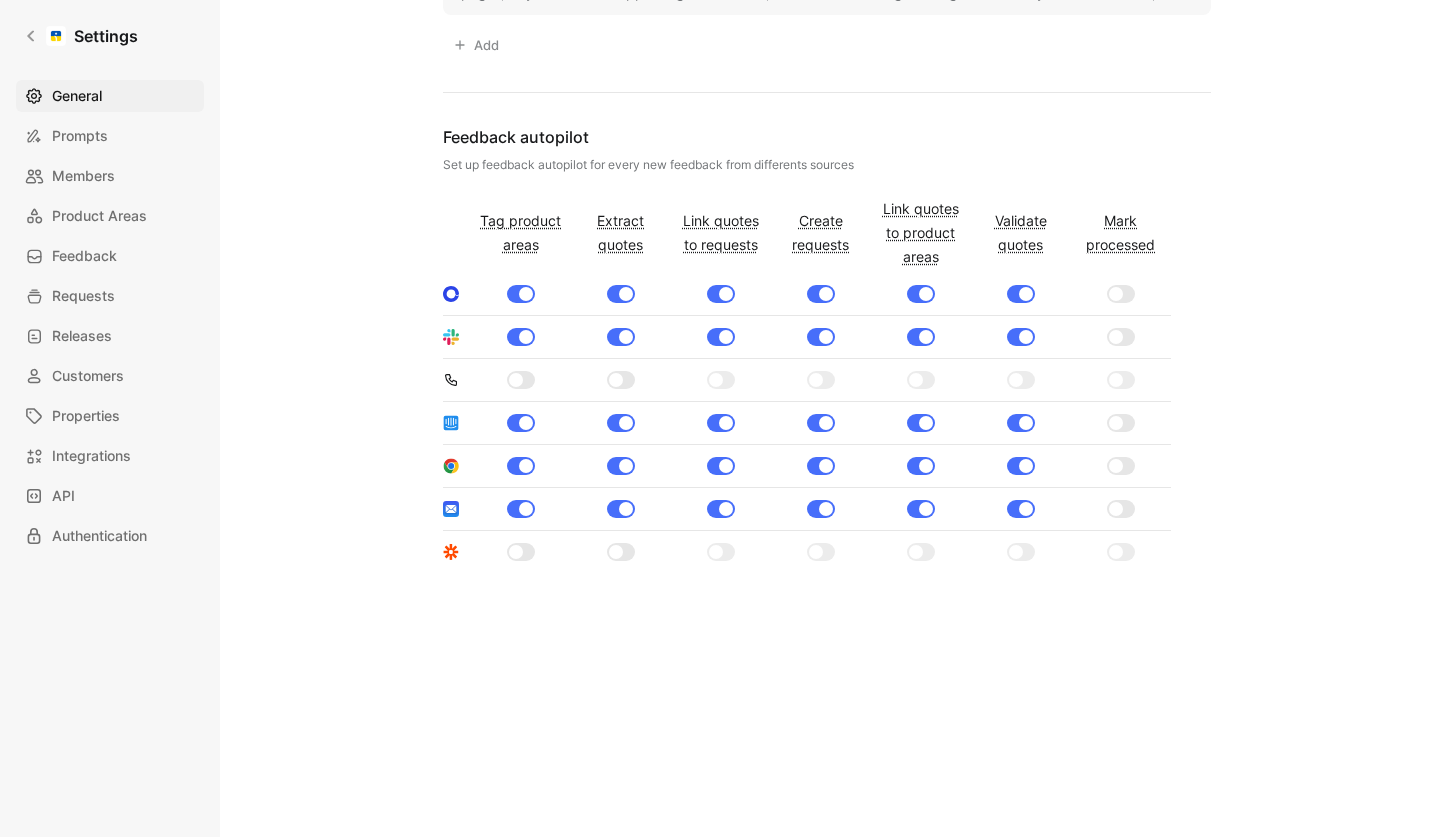 click at bounding box center [521, 380] 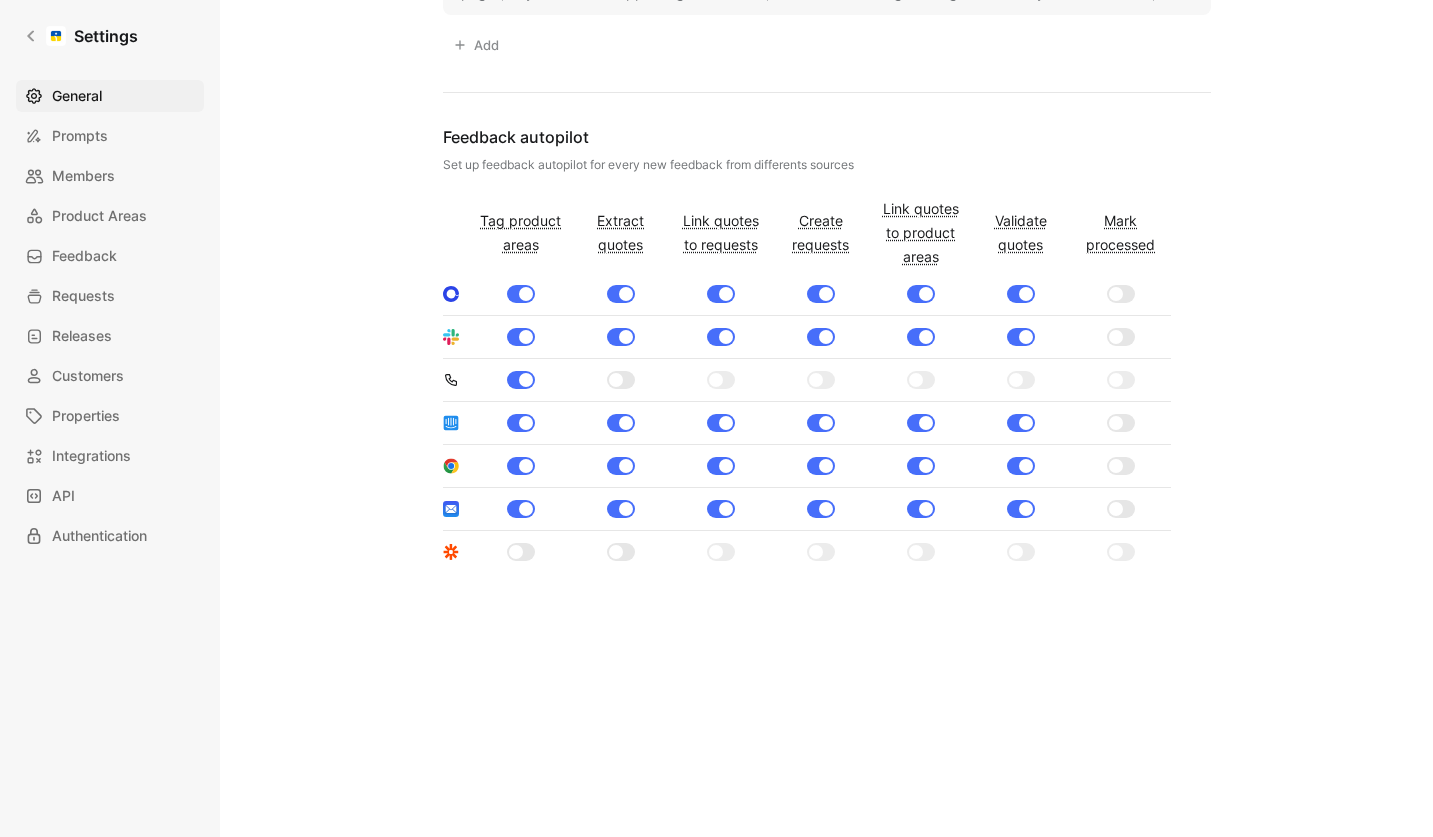 click at bounding box center [616, 380] 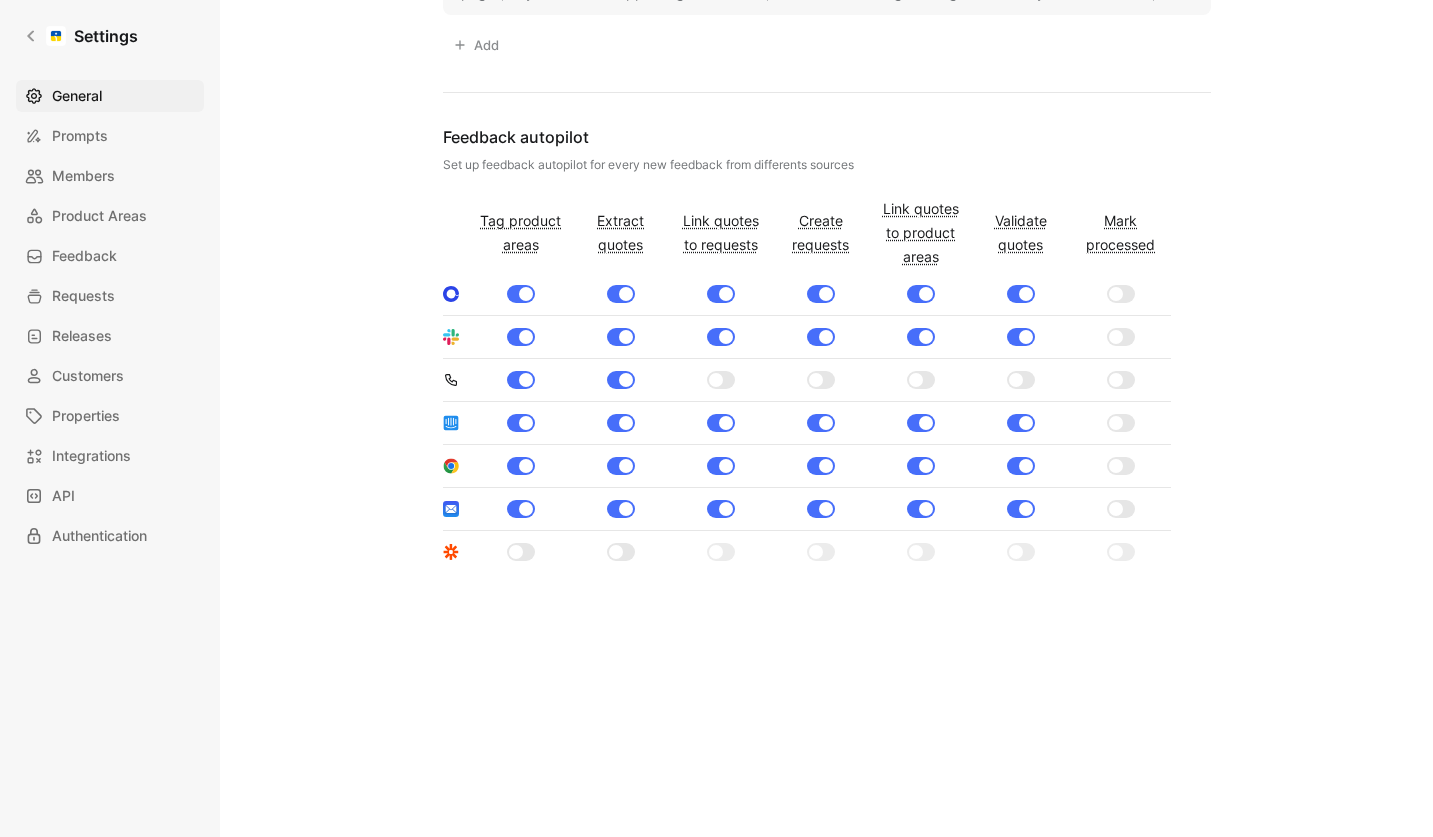 click at bounding box center [721, 380] 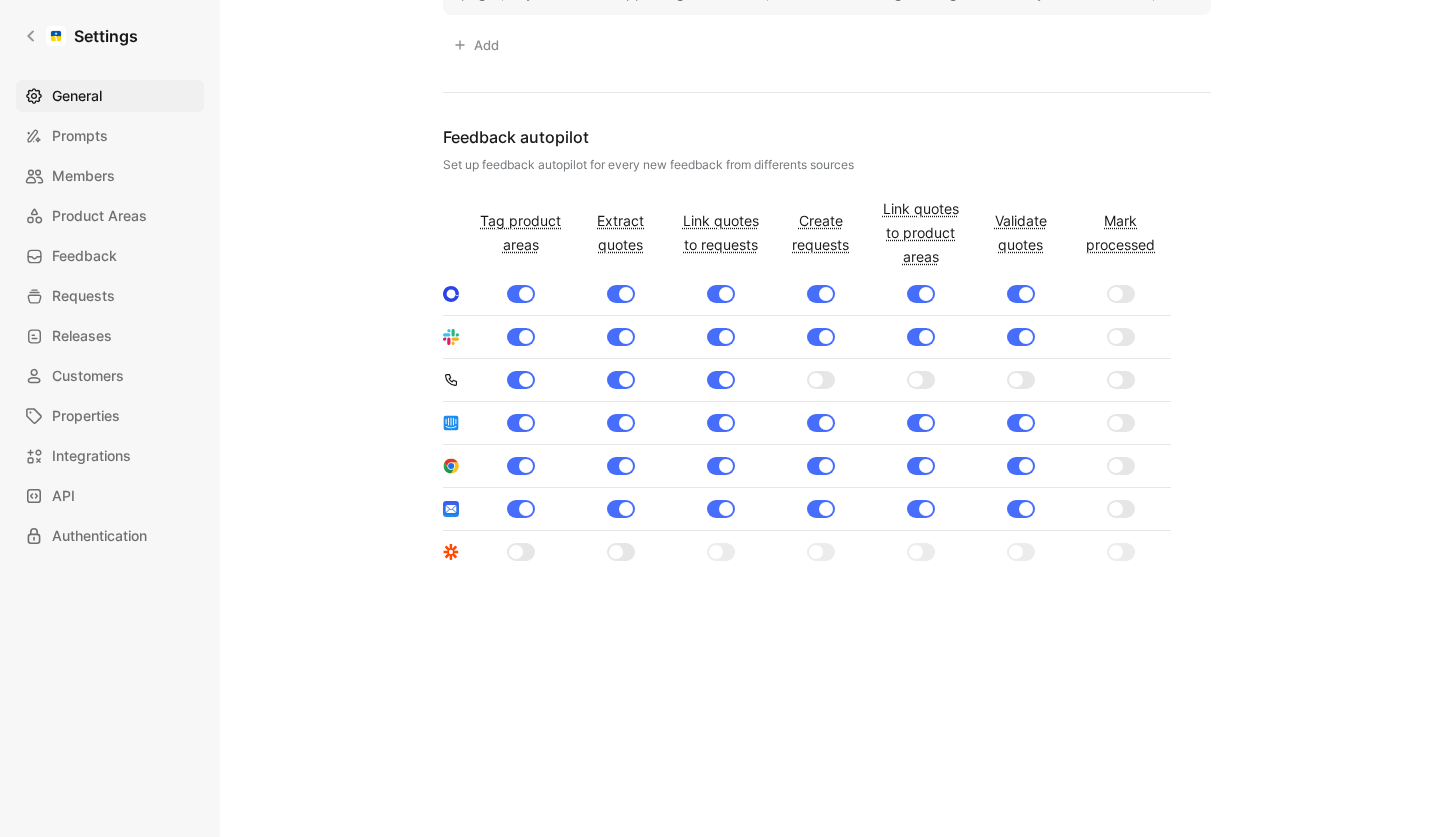 click at bounding box center (816, 380) 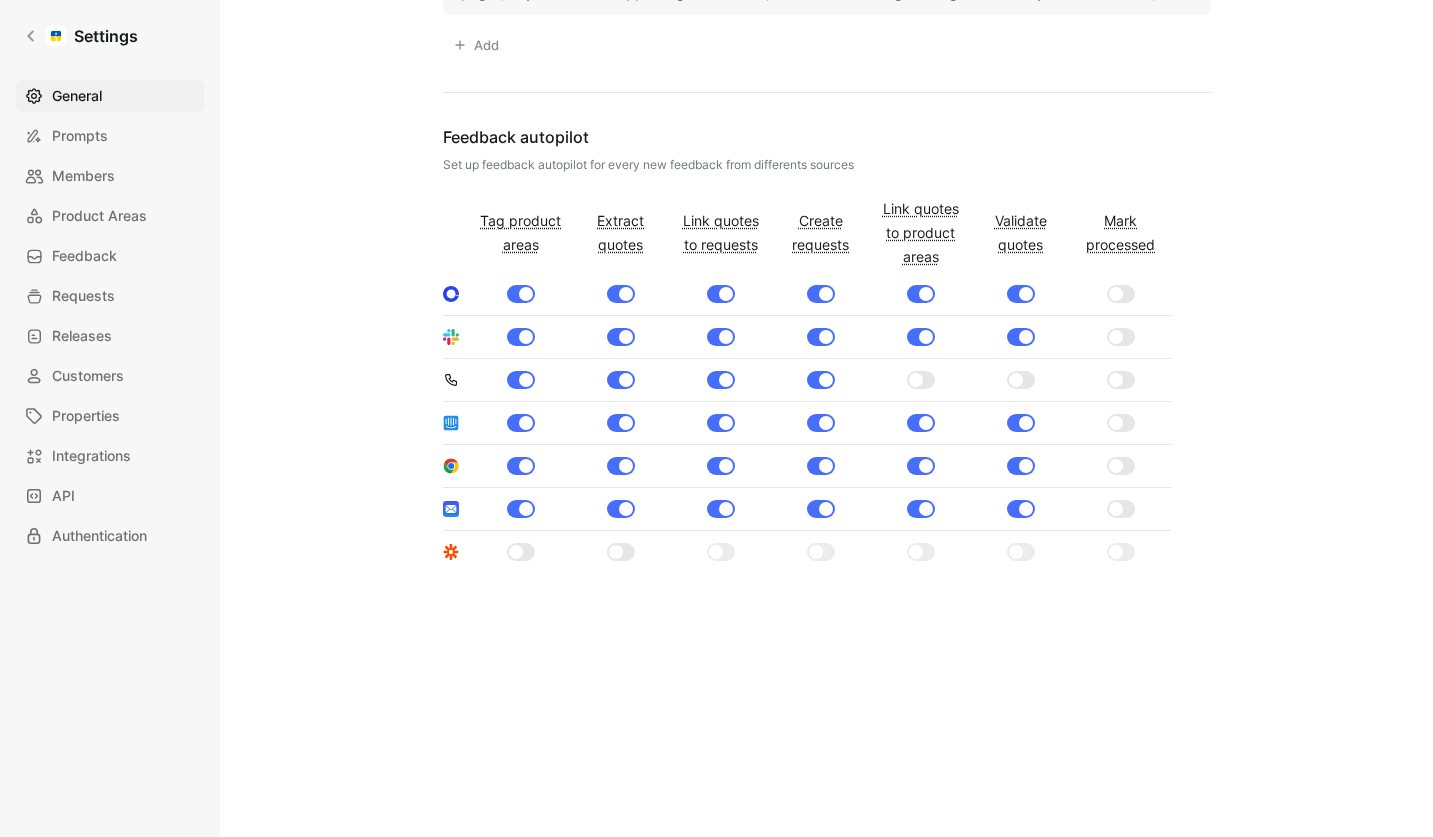 click at bounding box center [921, 380] 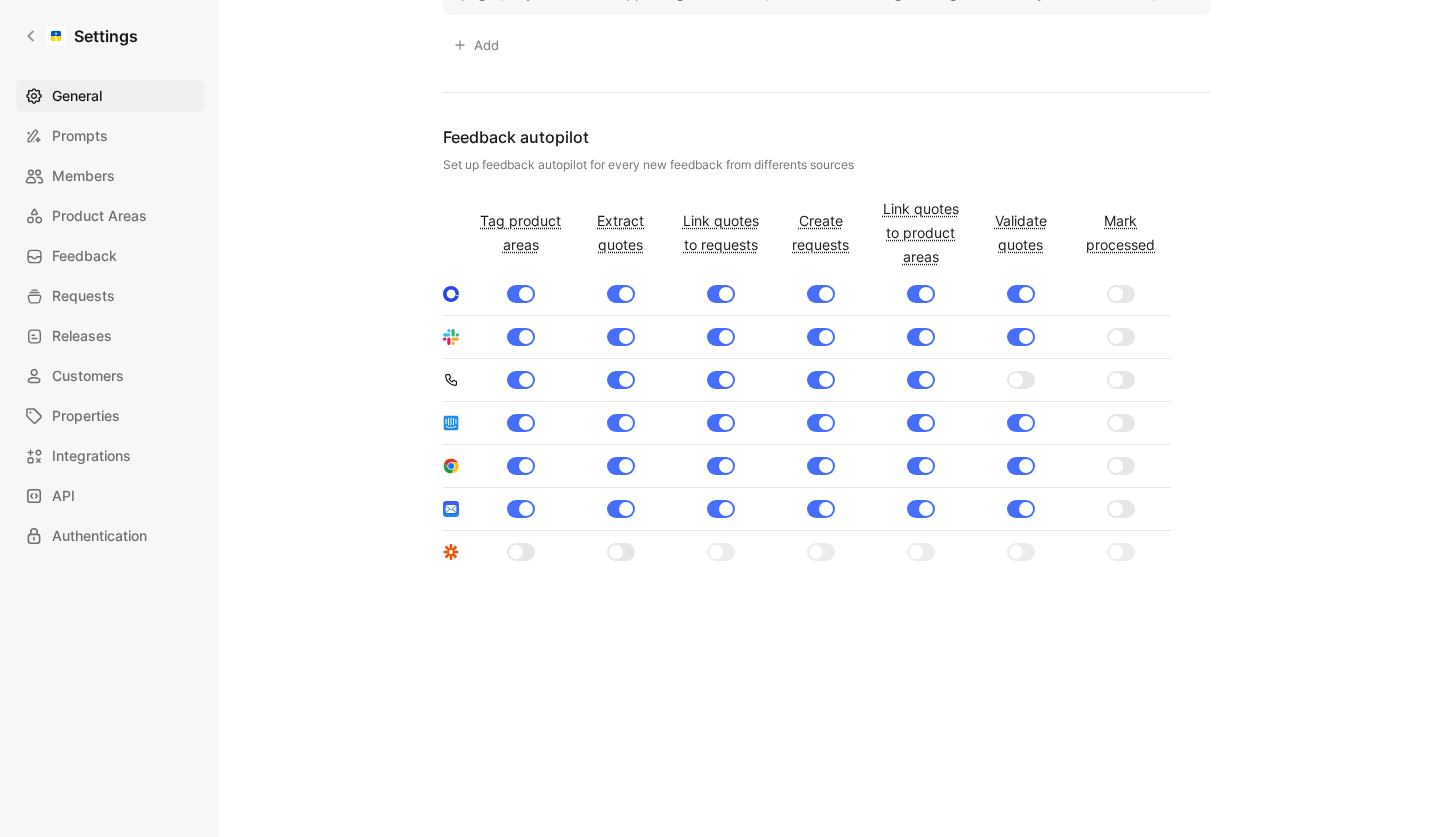 click at bounding box center (1021, 380) 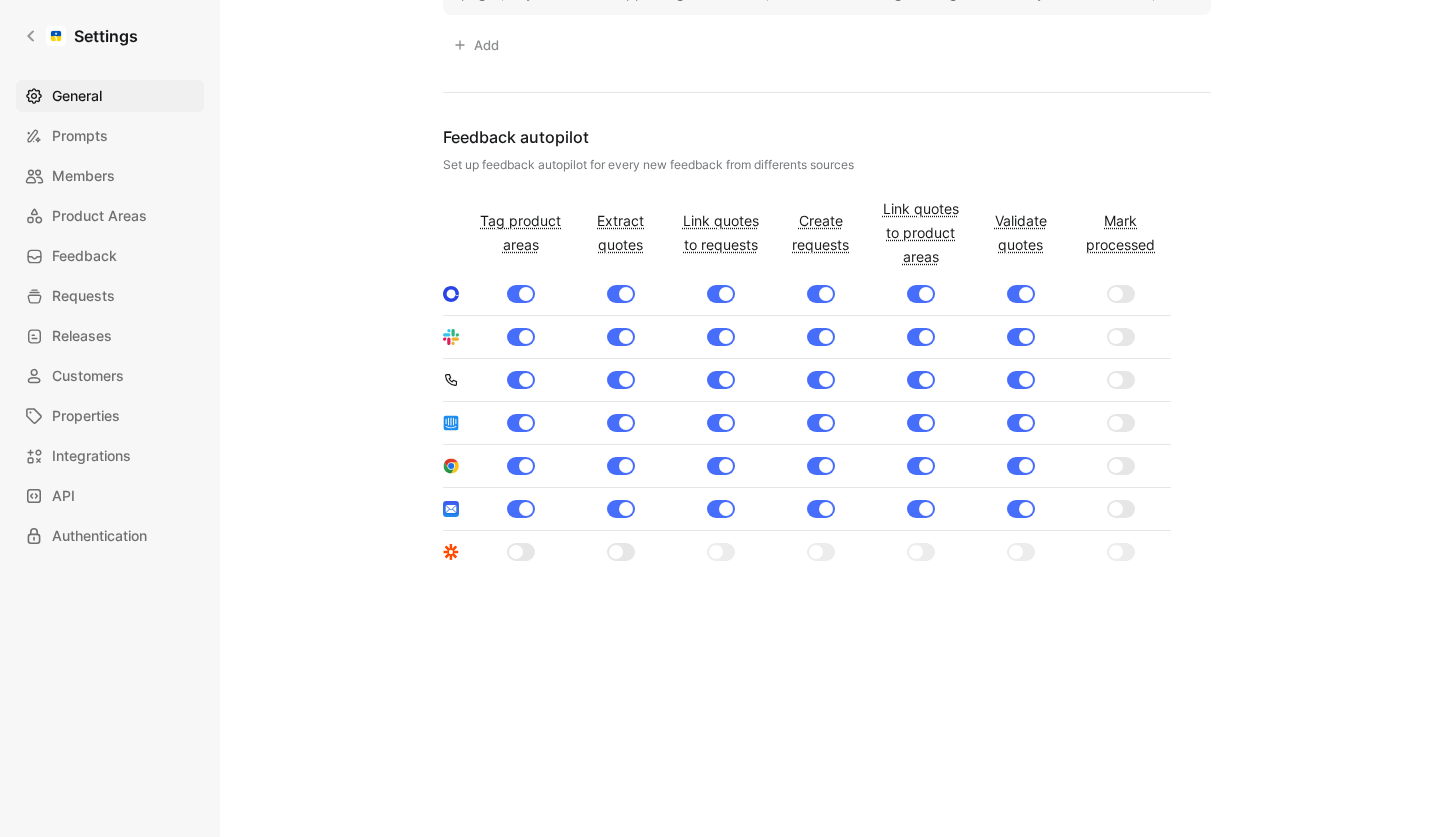 click on "General Saved Workspace Name This impacts Cycle AI requests Omnisend Logo «r23» Click to replace or drag and drop here Domain [URL][DOMAIN_NAME] Key OMN Description This impacts Cycle AI requests Keywords Keywords help improve the quality of your transcripts and ensures AI doesn’t misspell your key terms Add Allow users with the same email domain to join the workspace Current domain : @ [DOMAIN_NAME] Collaborators can access only the feedback docs they are subscribed to Collaborators are subscribed to feedback docs for which they are assignee of or in which they have been tagged Authorize Cycle’s team to log into the workspace for support purposes Cycle AI Preferred language for AI-generated titles English Request types linked to AI What do you want to look for in your feedback? Auto link to requests Feature request Usability / UX issue Bug Add Feedback autopilot Set up feedback autopilot for every new feedback from differents sources Tag product areas Extract quotes Link quotes to requests Create" at bounding box center [826, -649] 